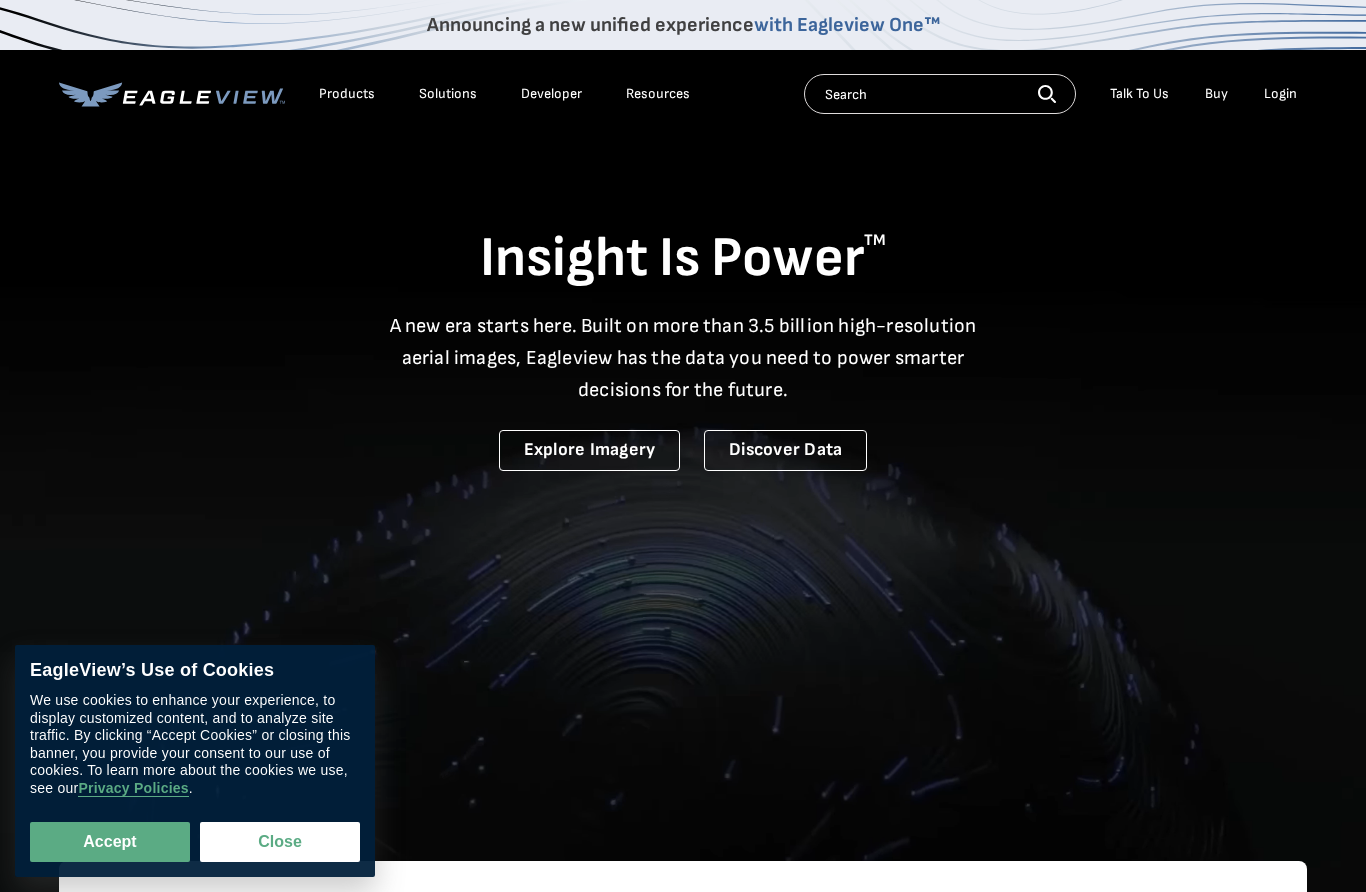 scroll, scrollTop: 0, scrollLeft: 0, axis: both 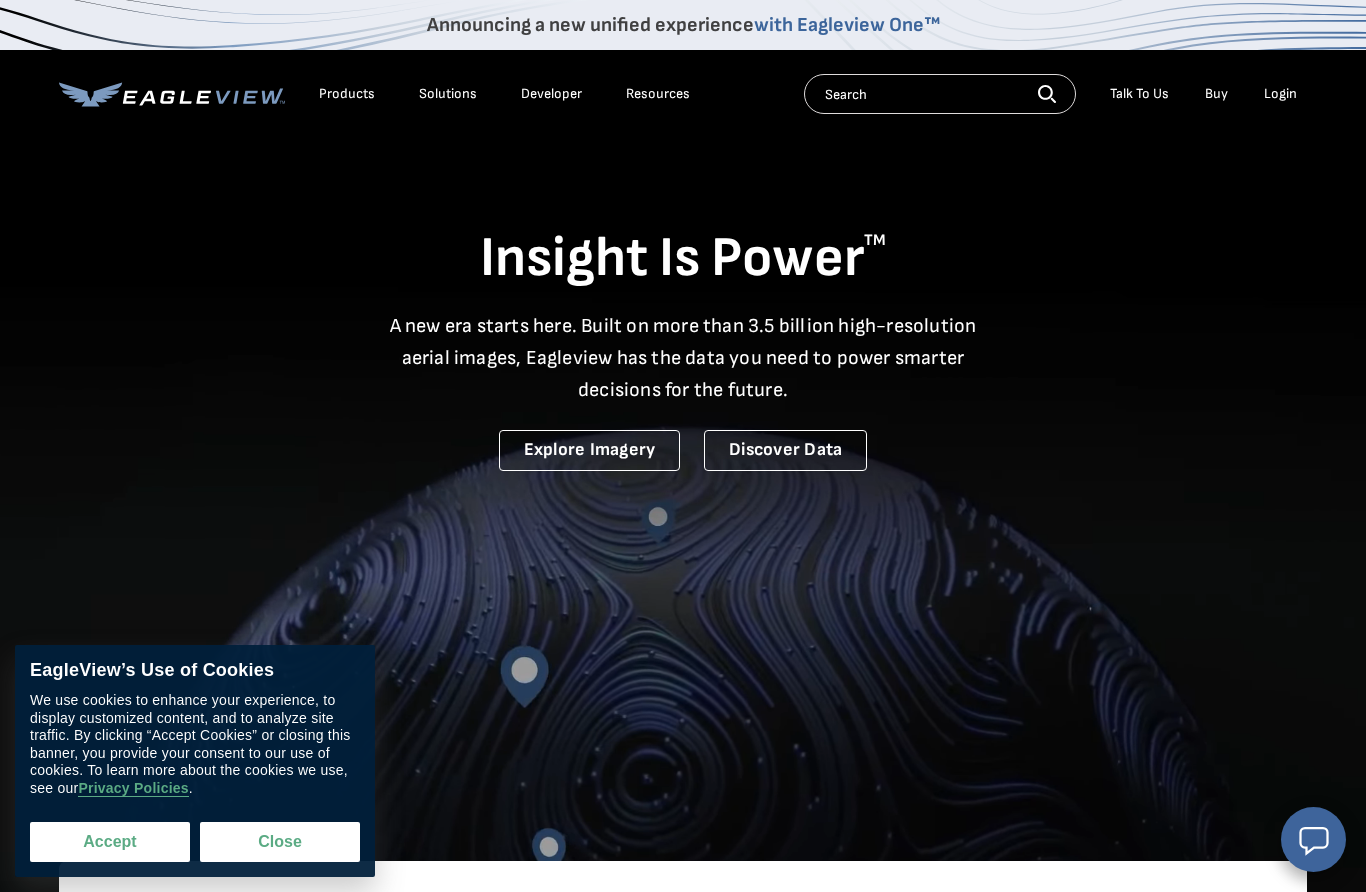 click on "Accept" at bounding box center [110, 842] 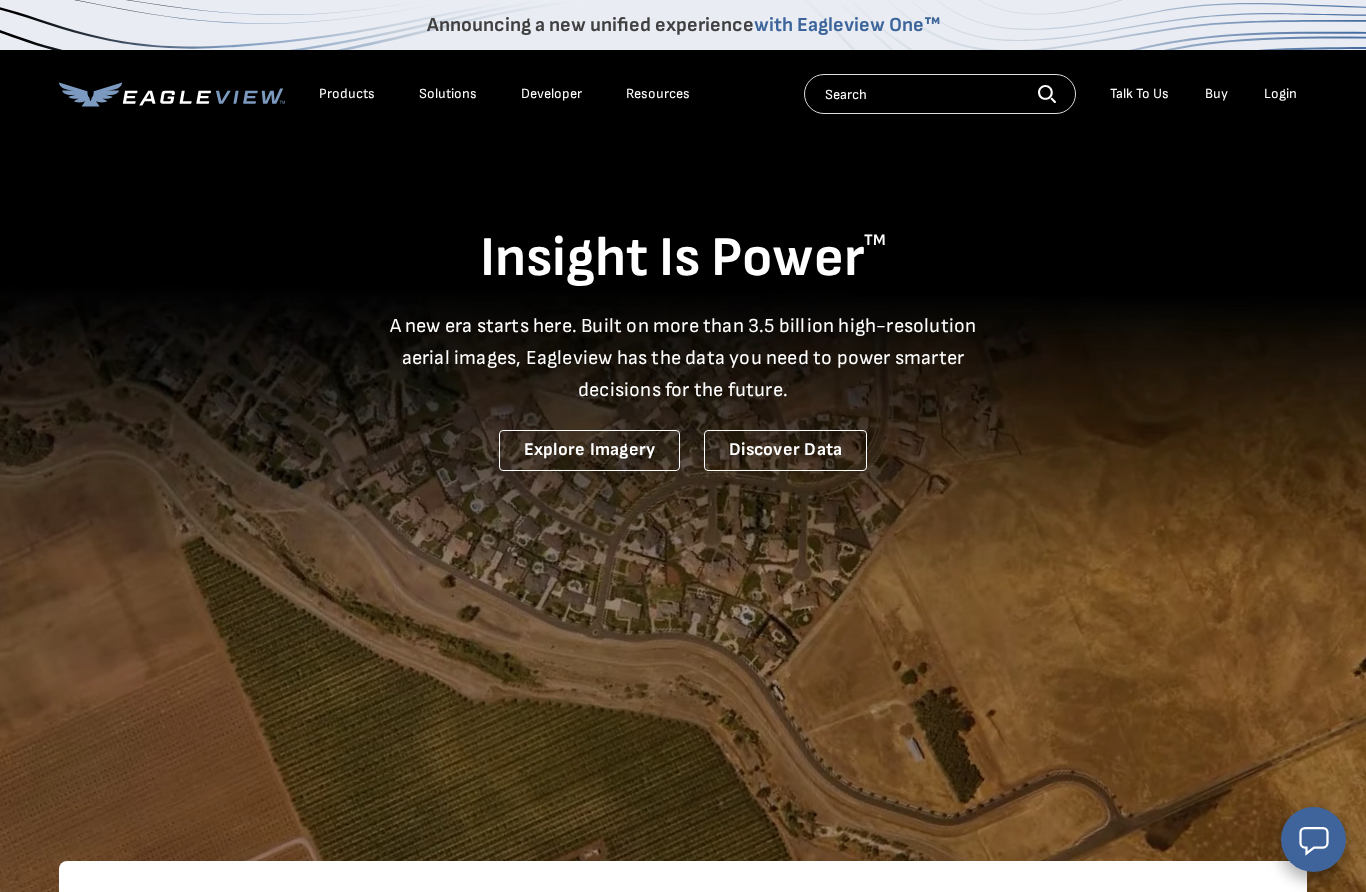 checkbox on "true" 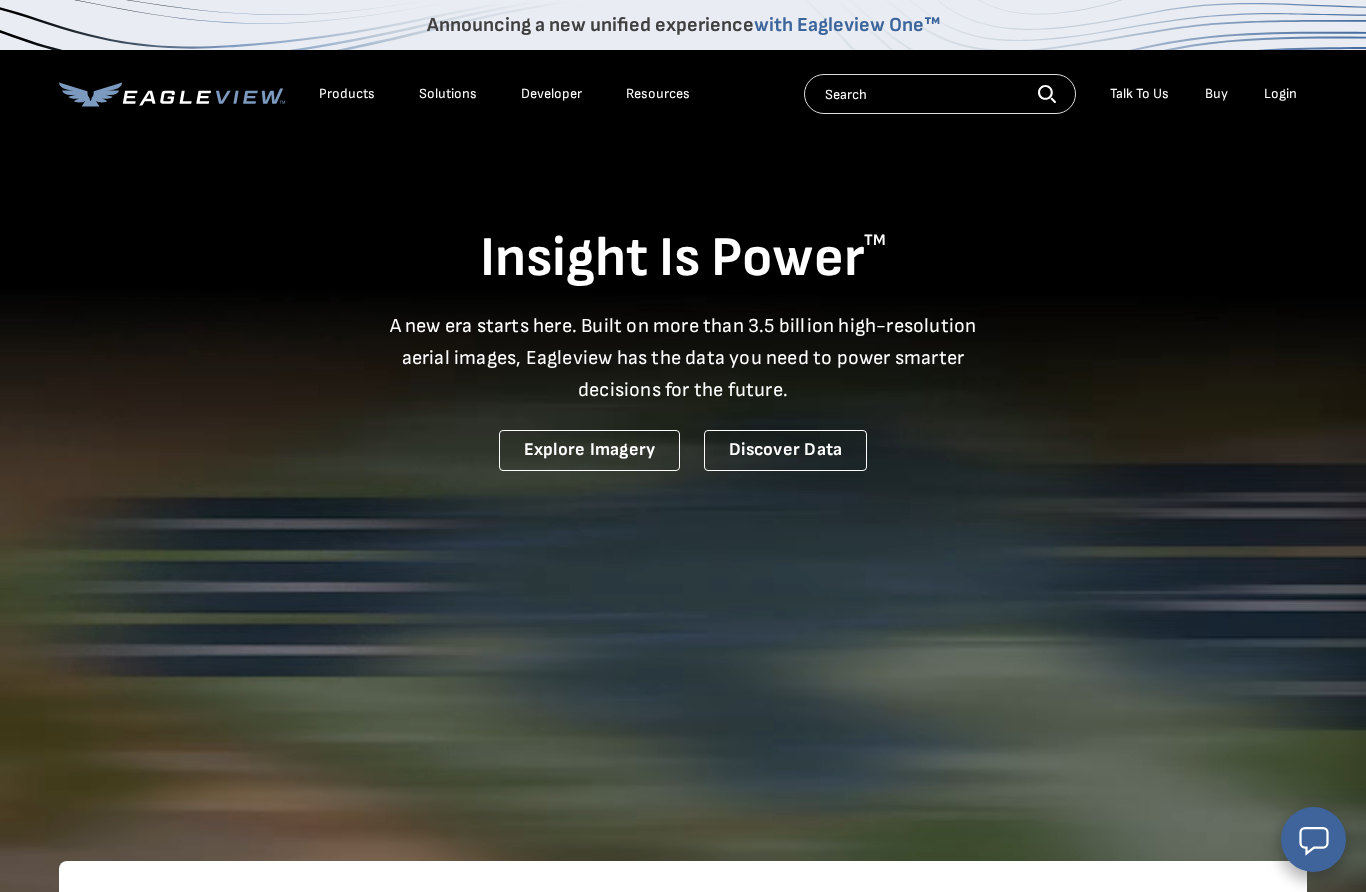click on "Login" at bounding box center [1280, 94] 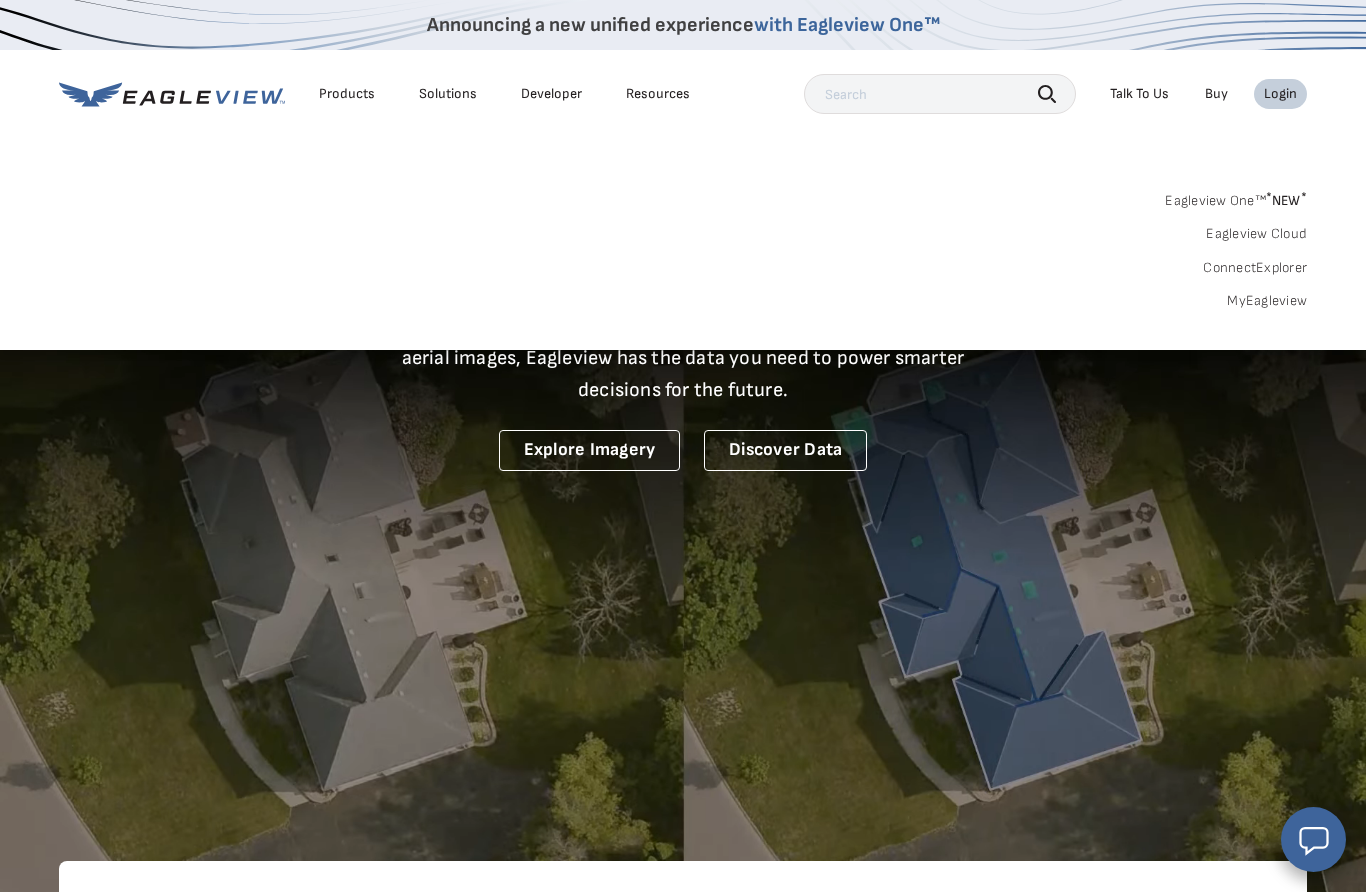 click on "Login" at bounding box center [1280, 94] 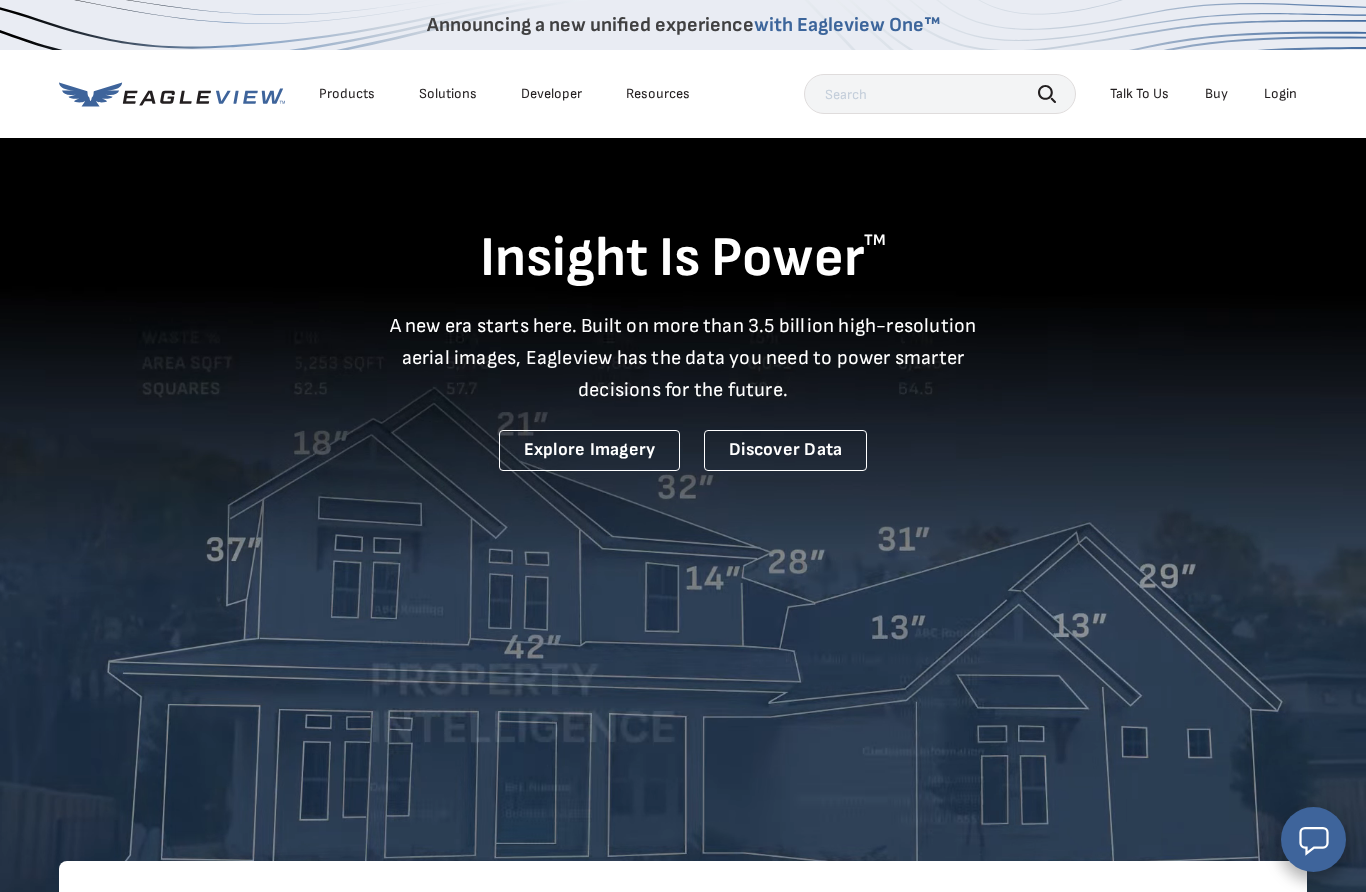 click on "Search
Talk To Us
Buy
Login" at bounding box center [1055, 94] 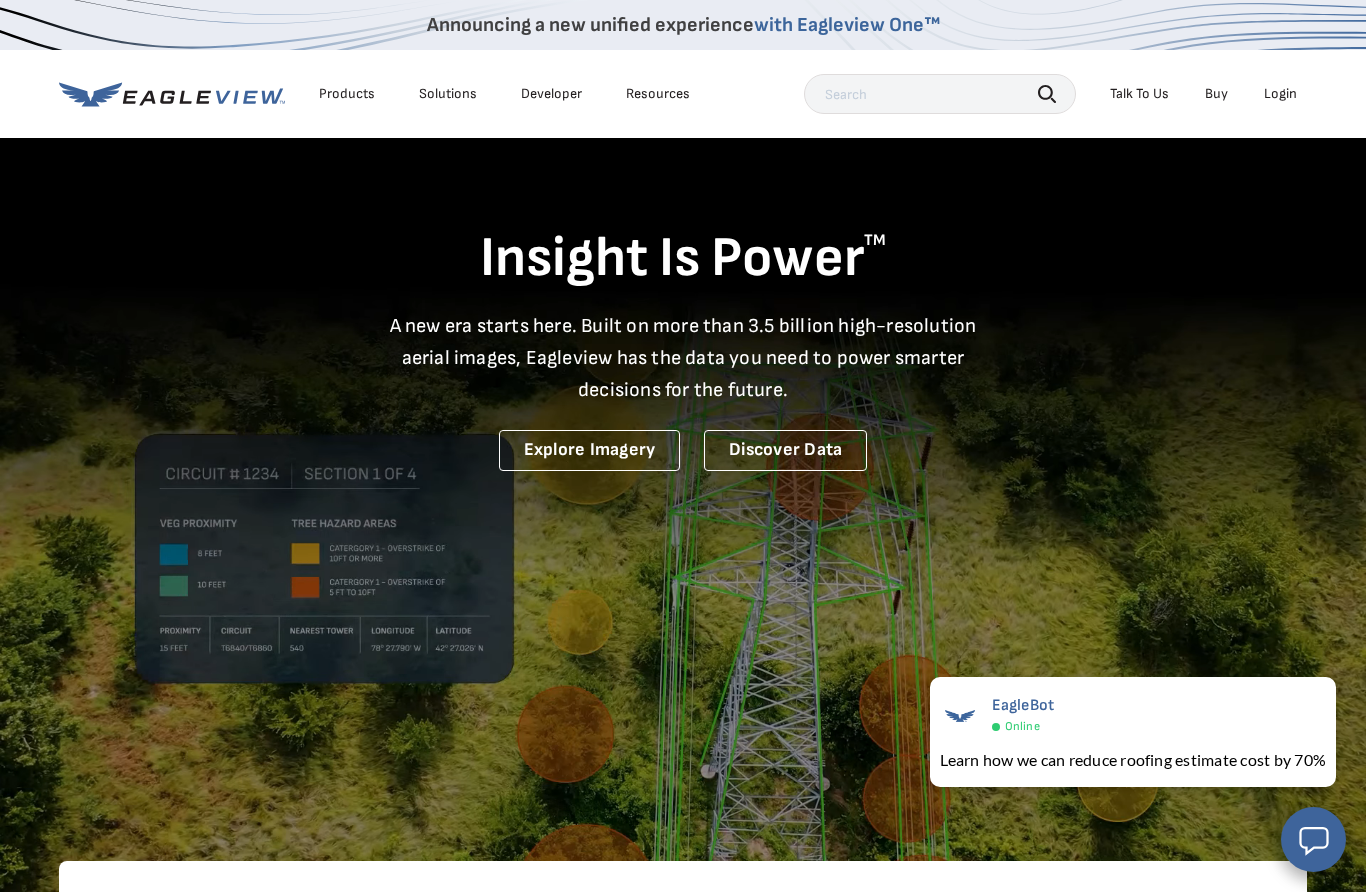 click on "Products" at bounding box center [347, 94] 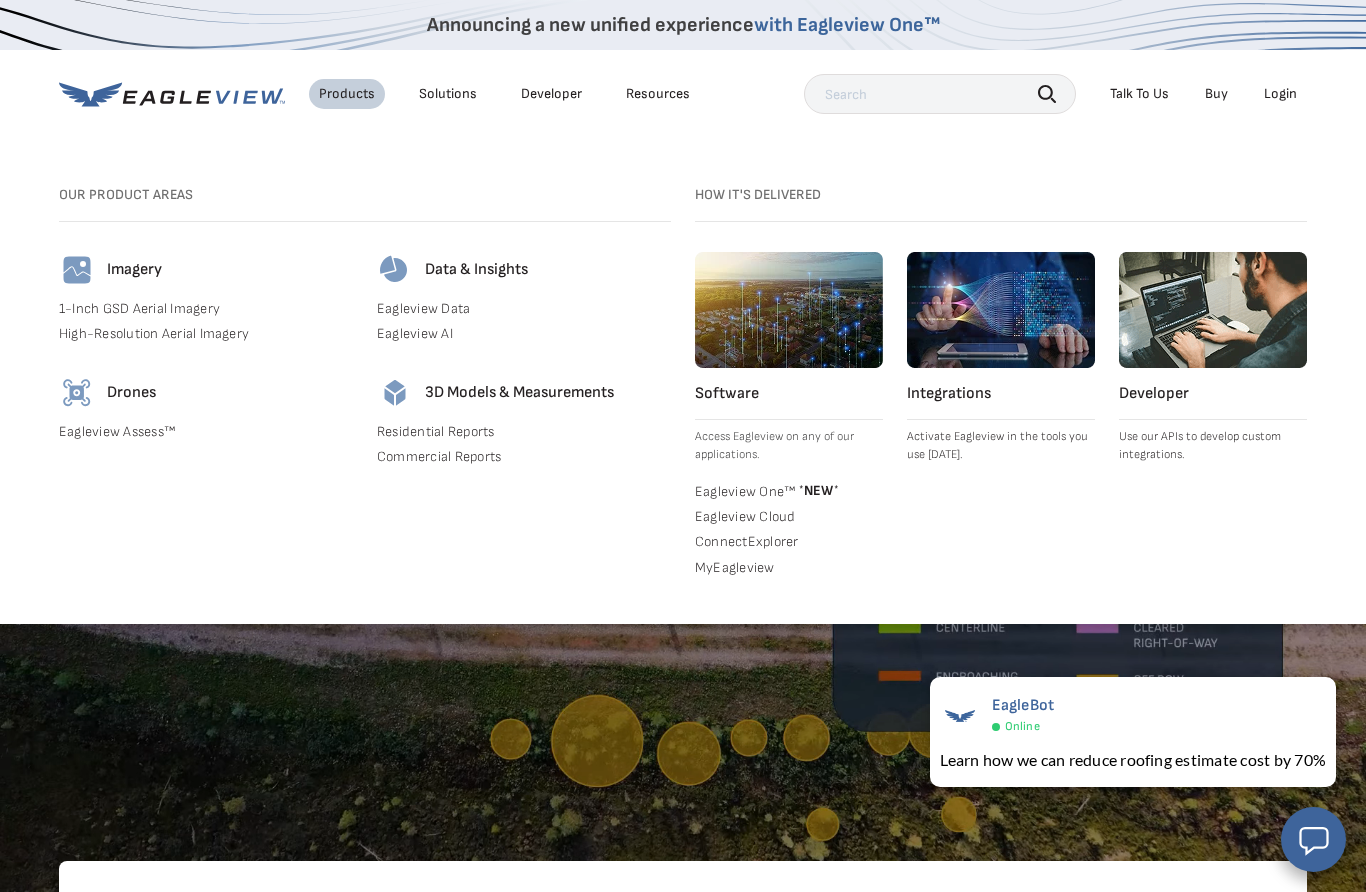 click on "Residential Reports" at bounding box center [524, 432] 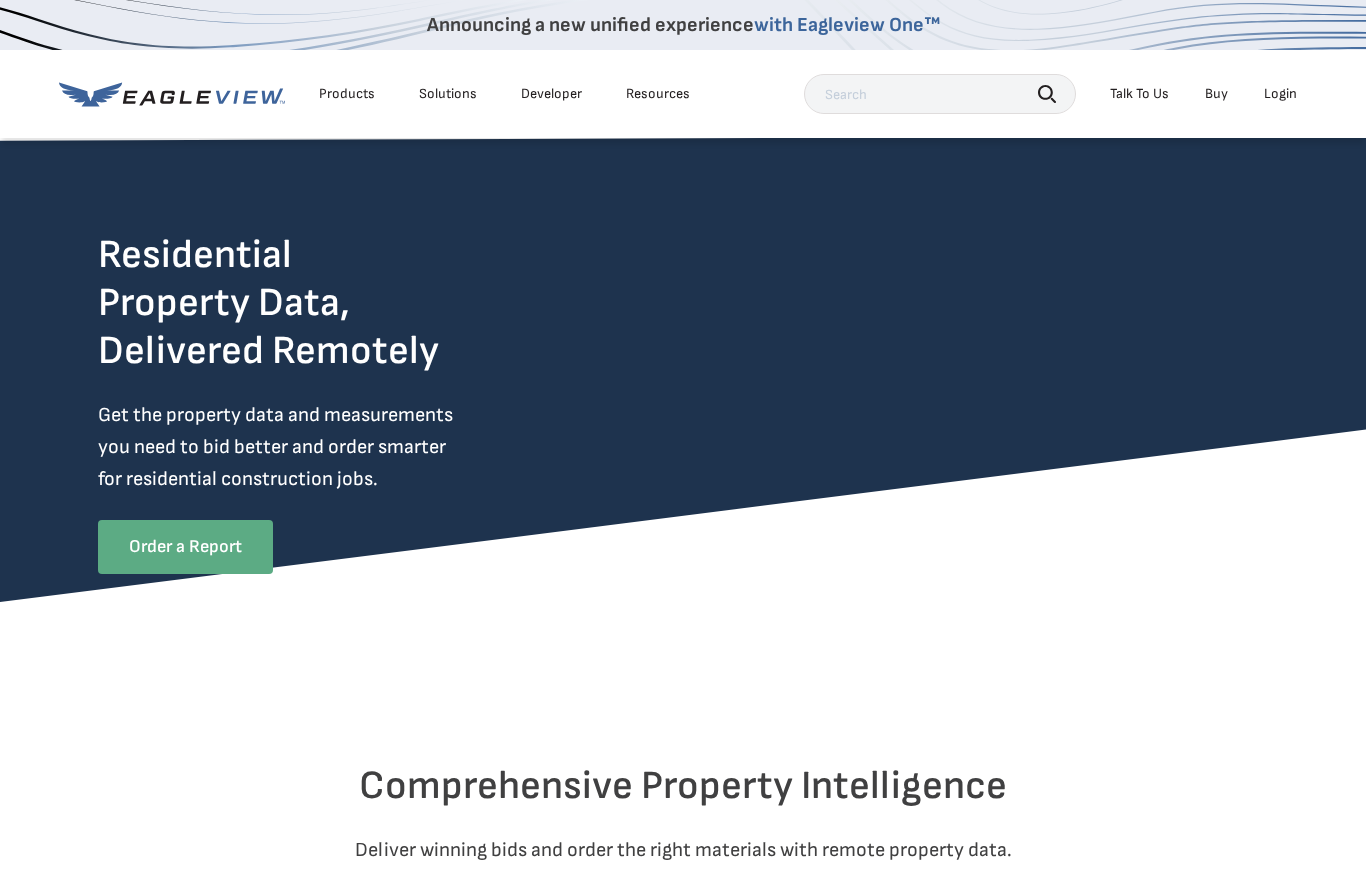 scroll, scrollTop: 0, scrollLeft: 0, axis: both 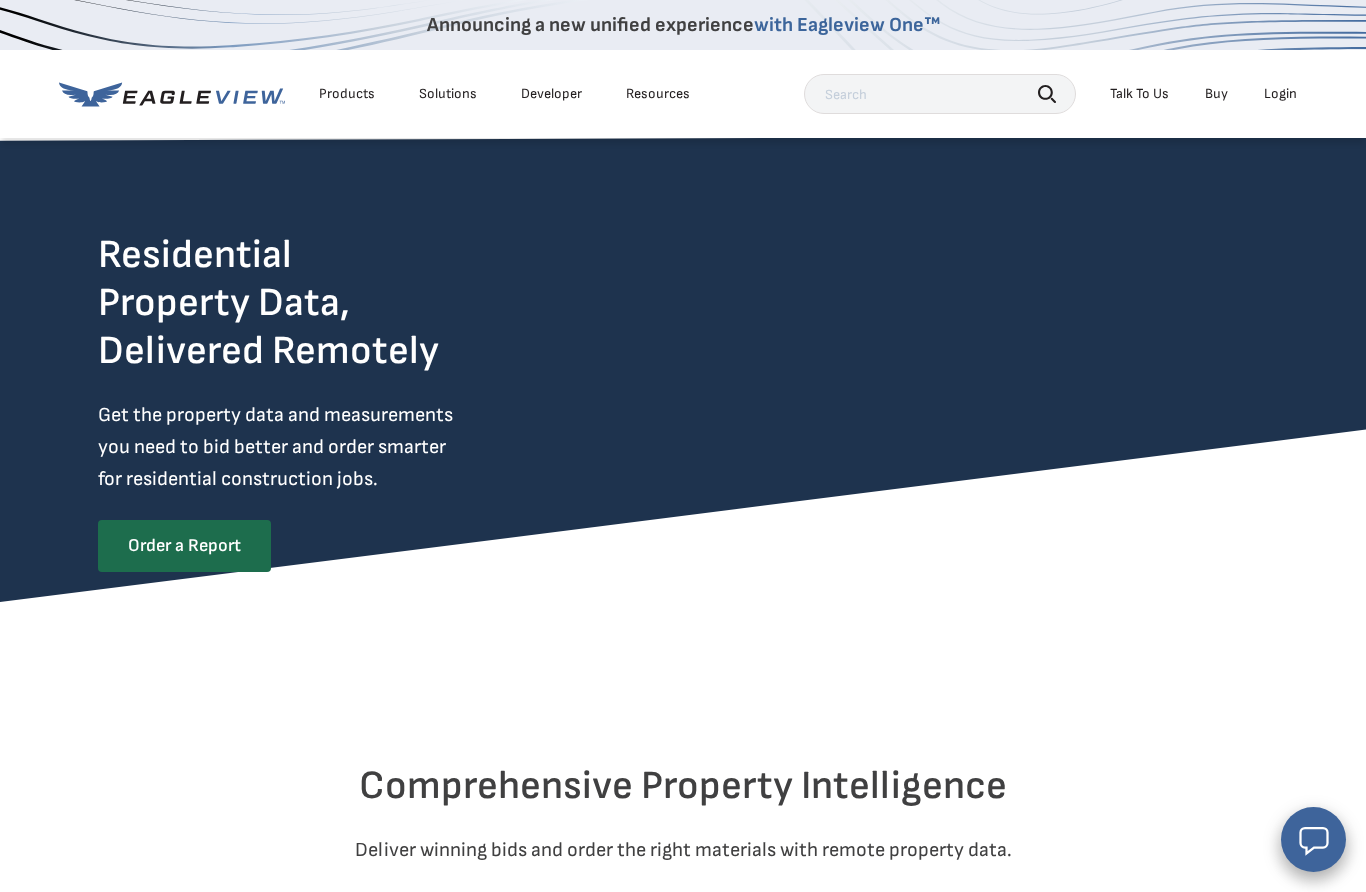 click on "Order a Report" at bounding box center (184, 546) 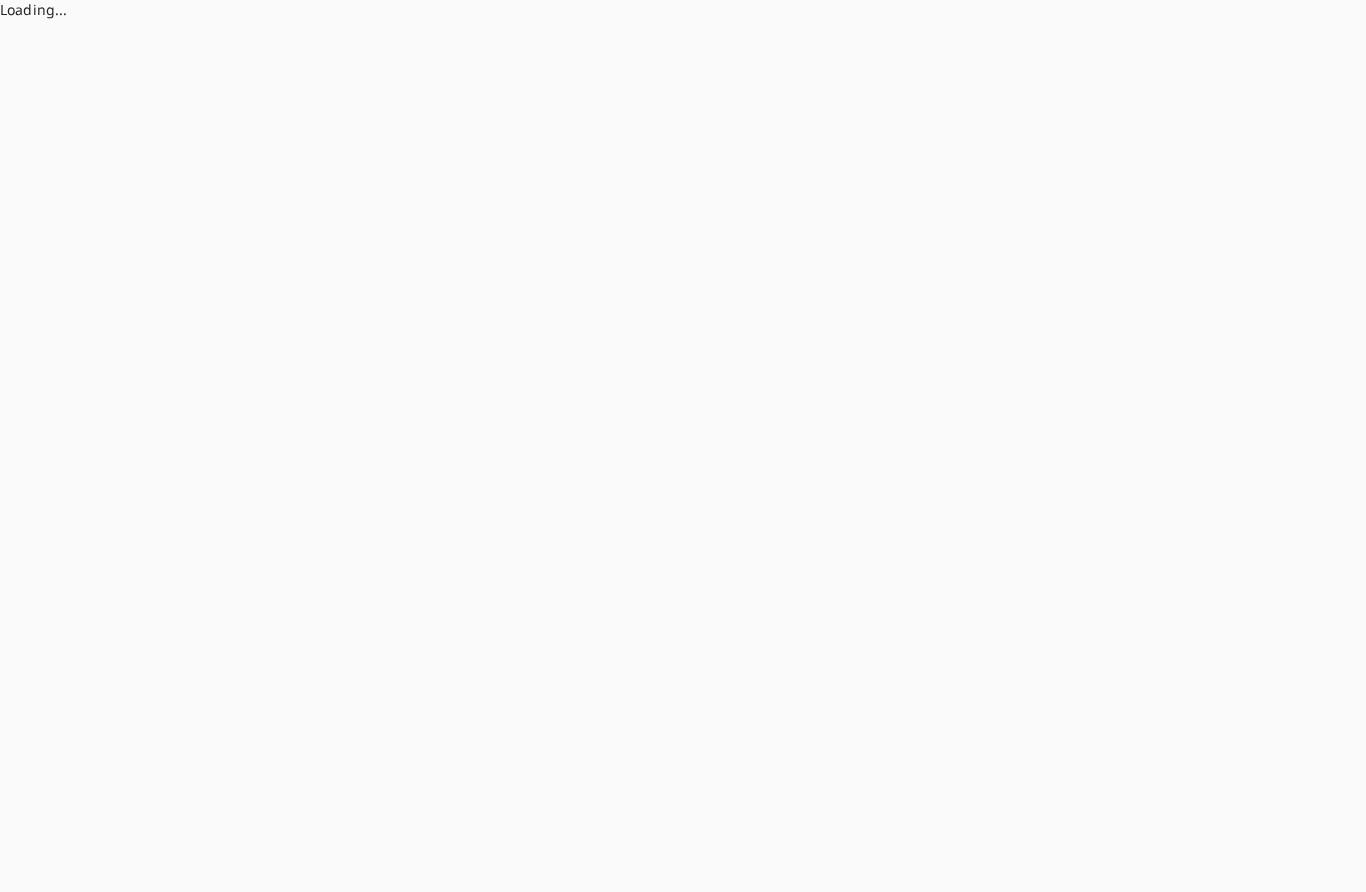 scroll, scrollTop: 0, scrollLeft: 0, axis: both 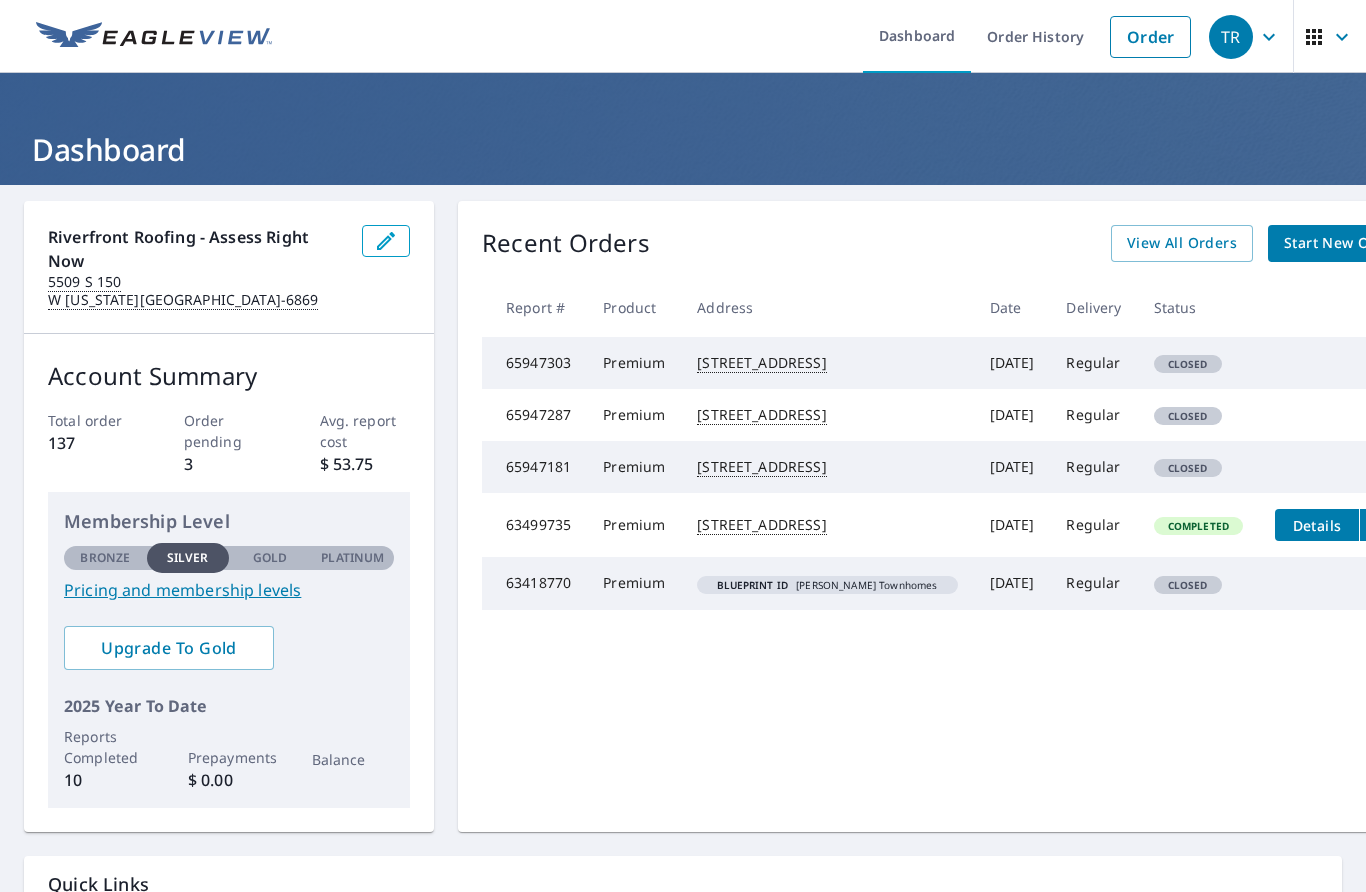 click on "Pricing and membership levels" at bounding box center [229, 590] 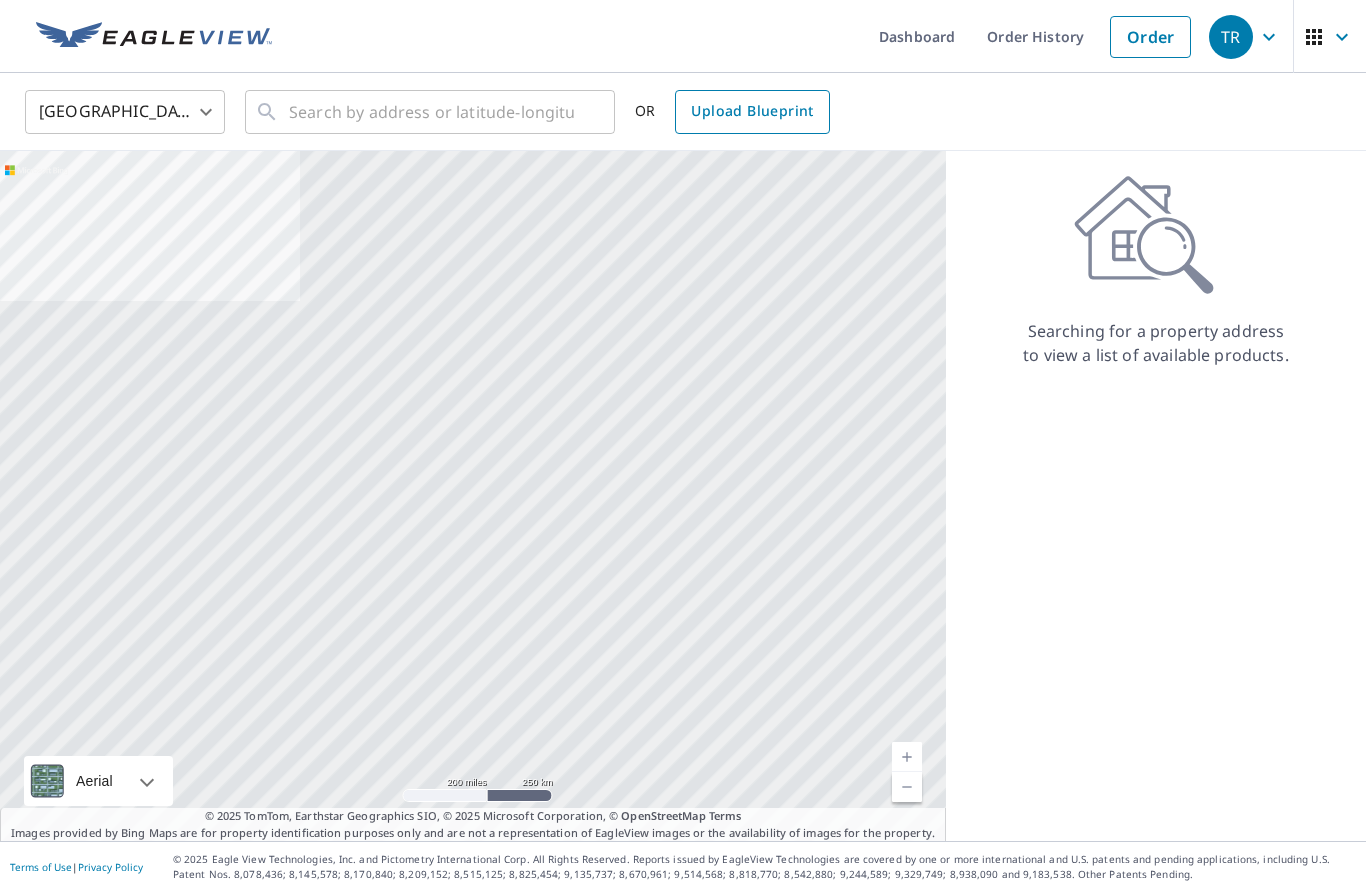 click on "Upload Blueprint" at bounding box center [752, 111] 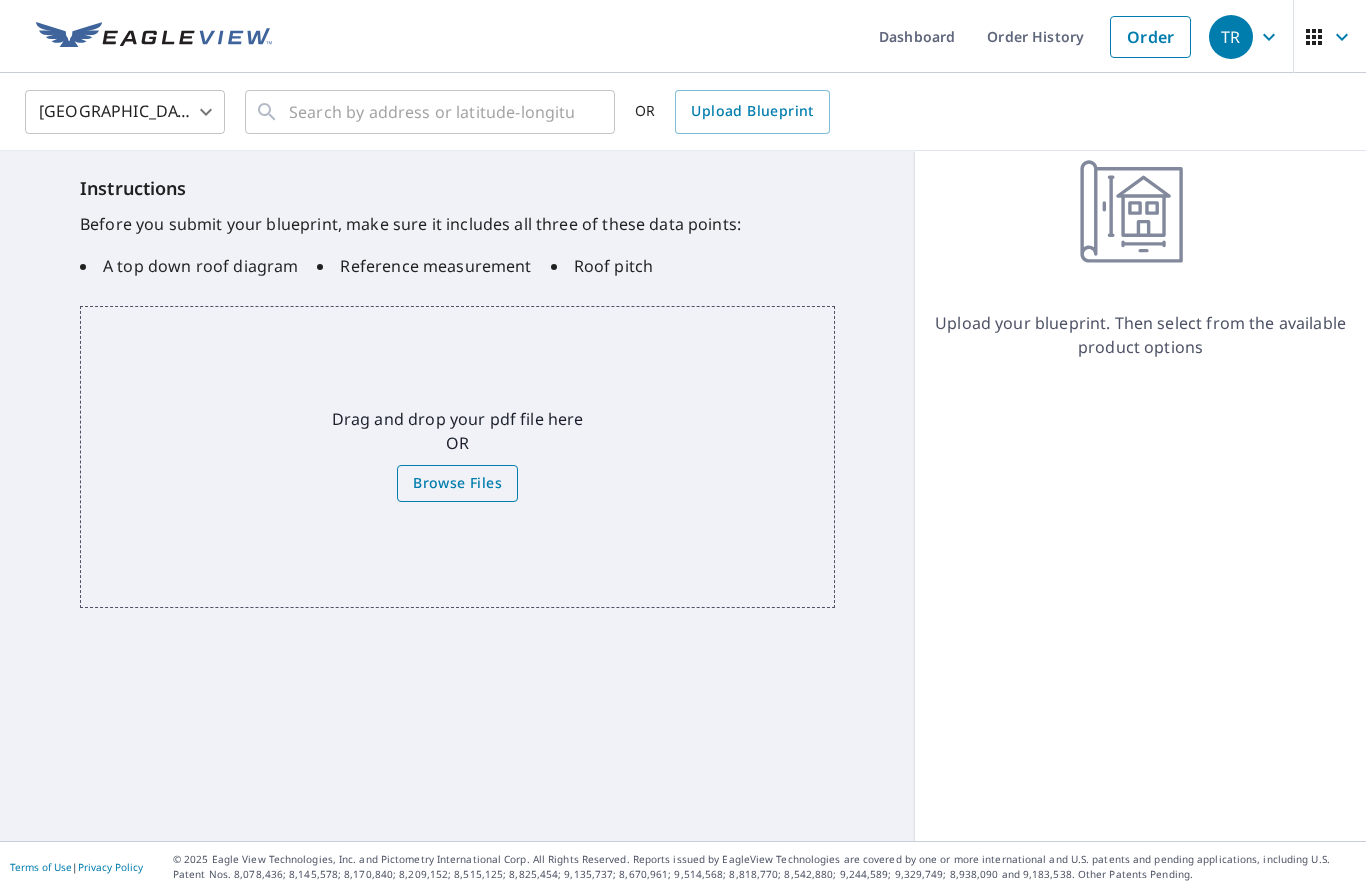 click on "Browse Files" at bounding box center [457, 483] 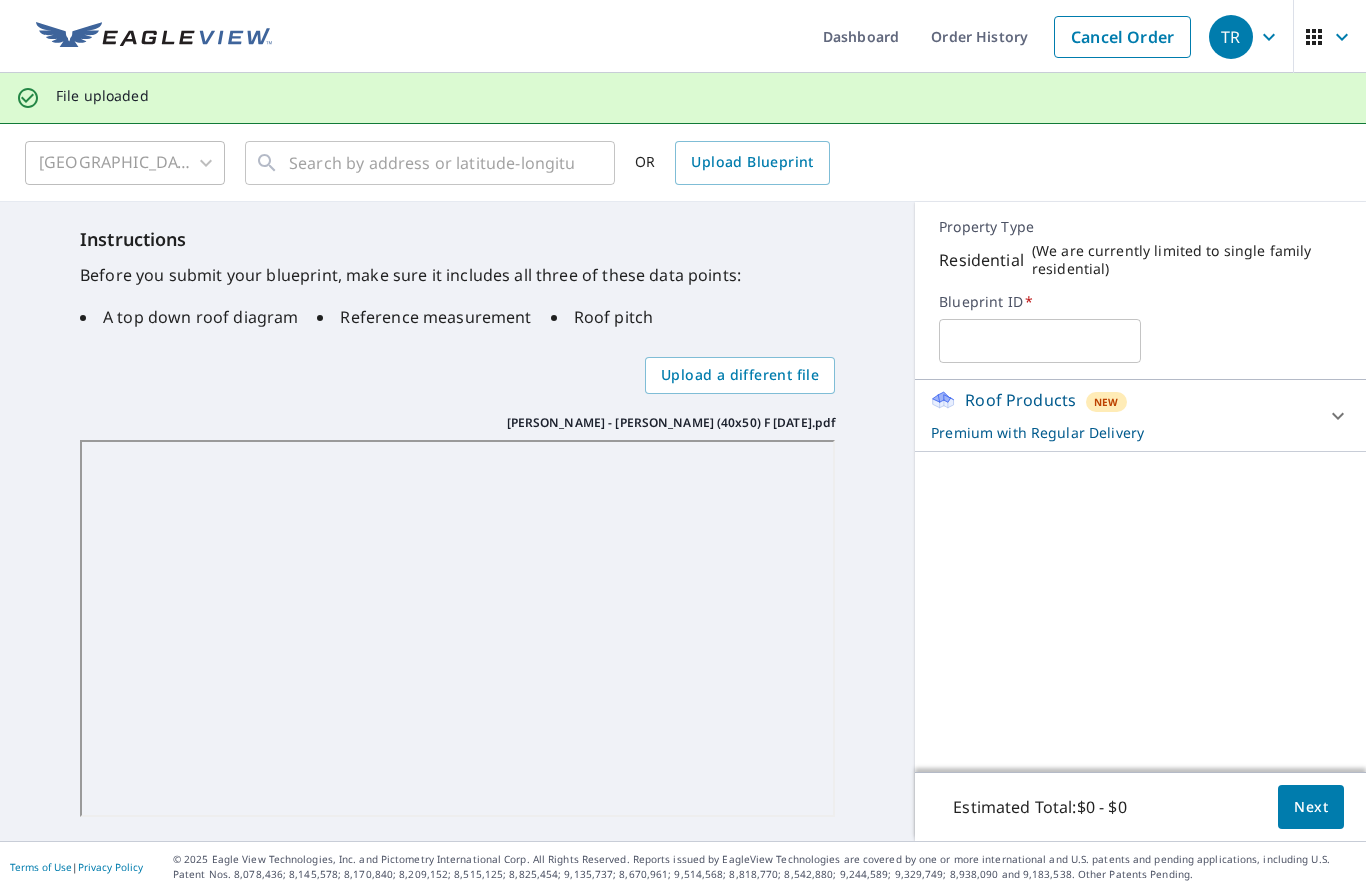 scroll, scrollTop: 84, scrollLeft: 0, axis: vertical 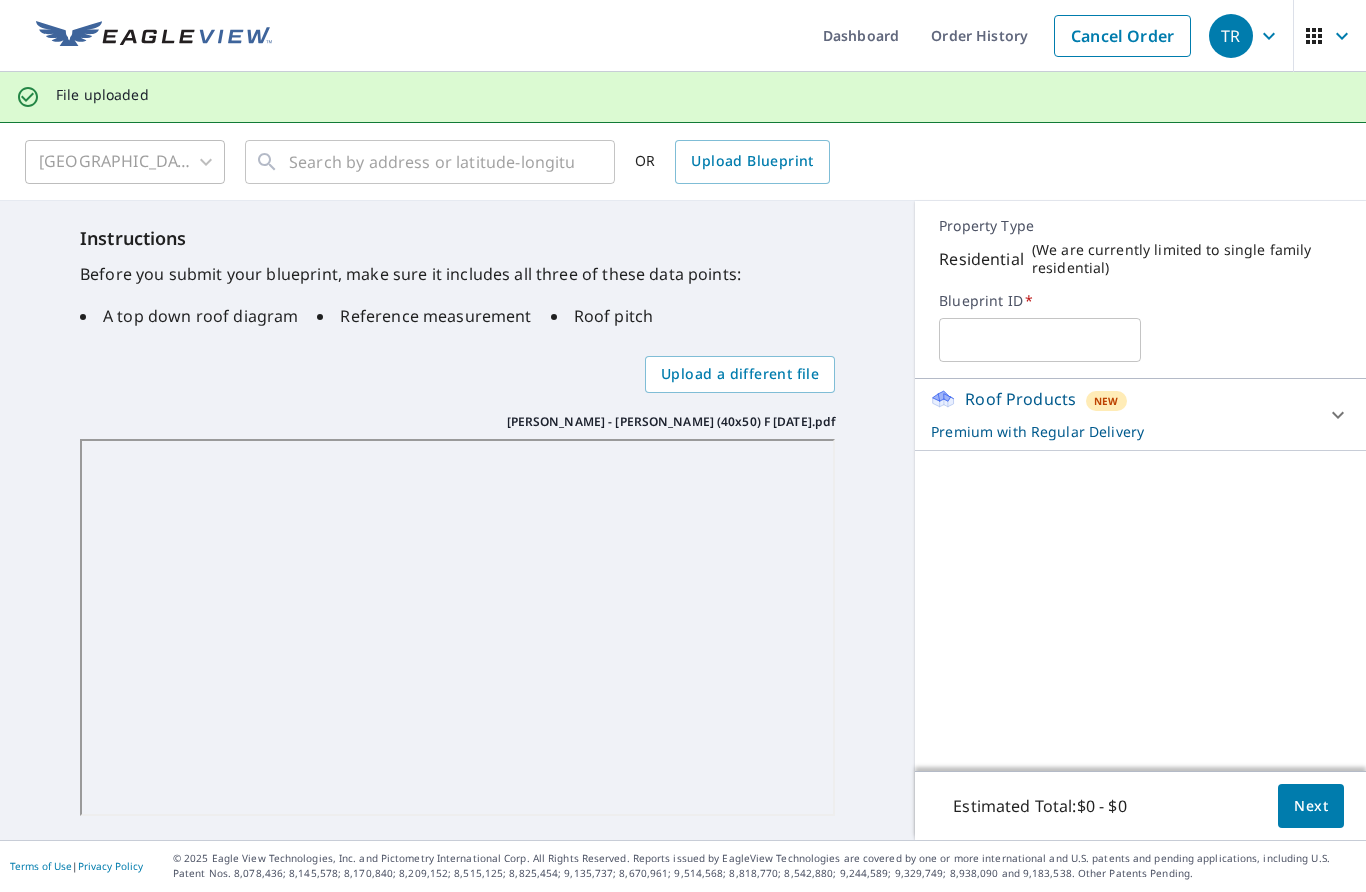 click on "Next" at bounding box center [1311, 807] 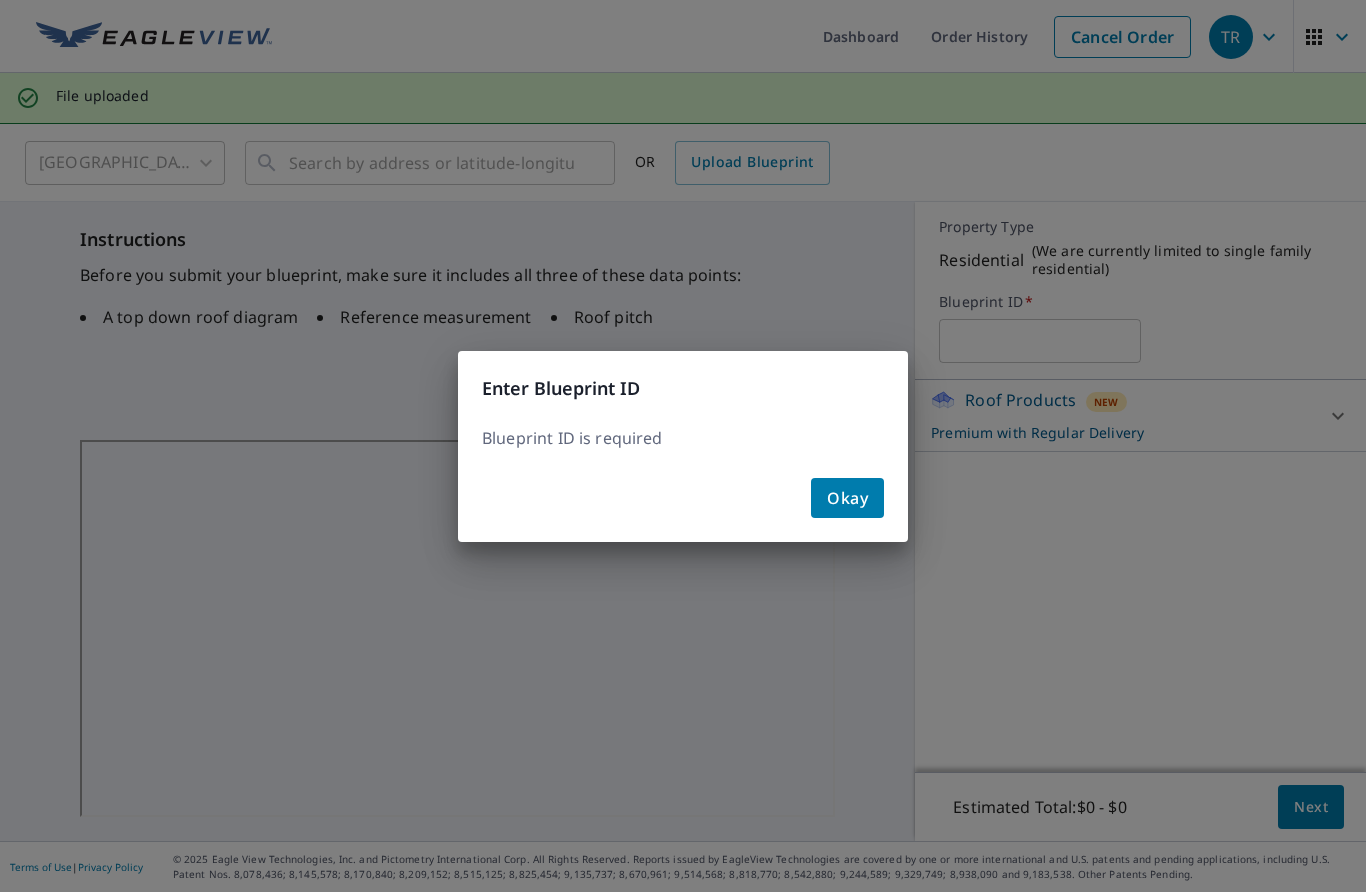 click on "Okay" at bounding box center (847, 498) 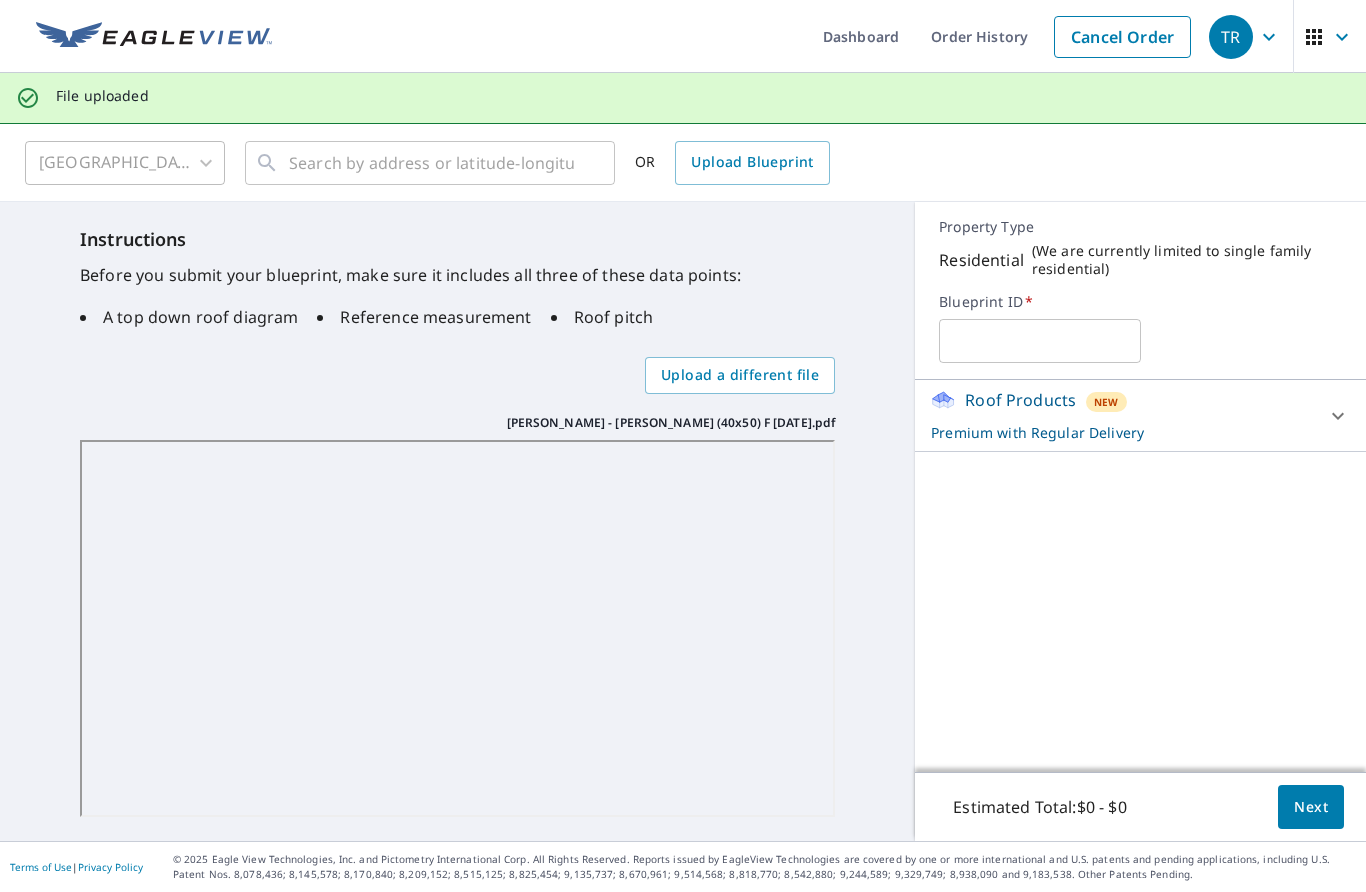 click at bounding box center (1039, 341) 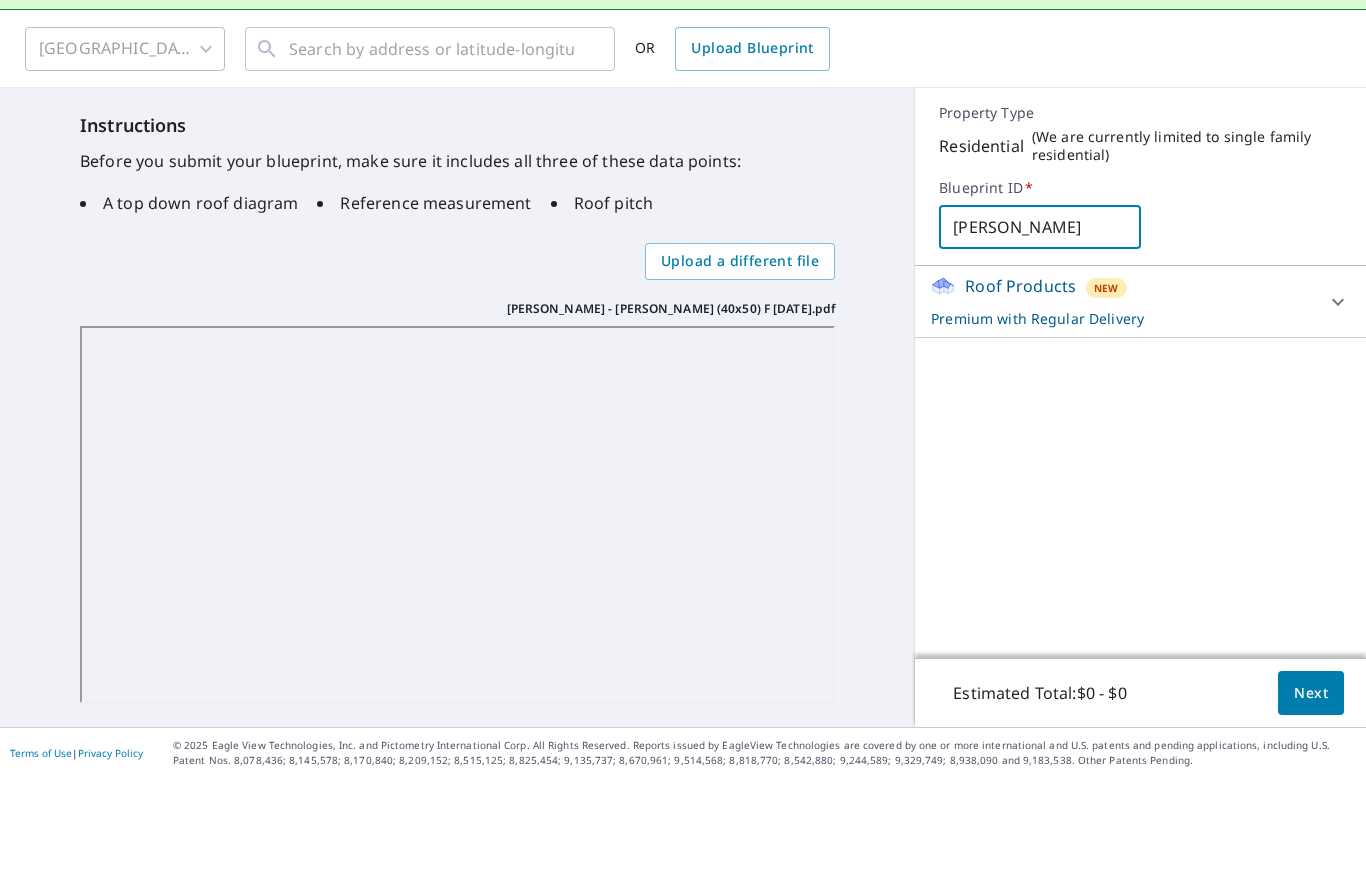 type on "Allison Olsen" 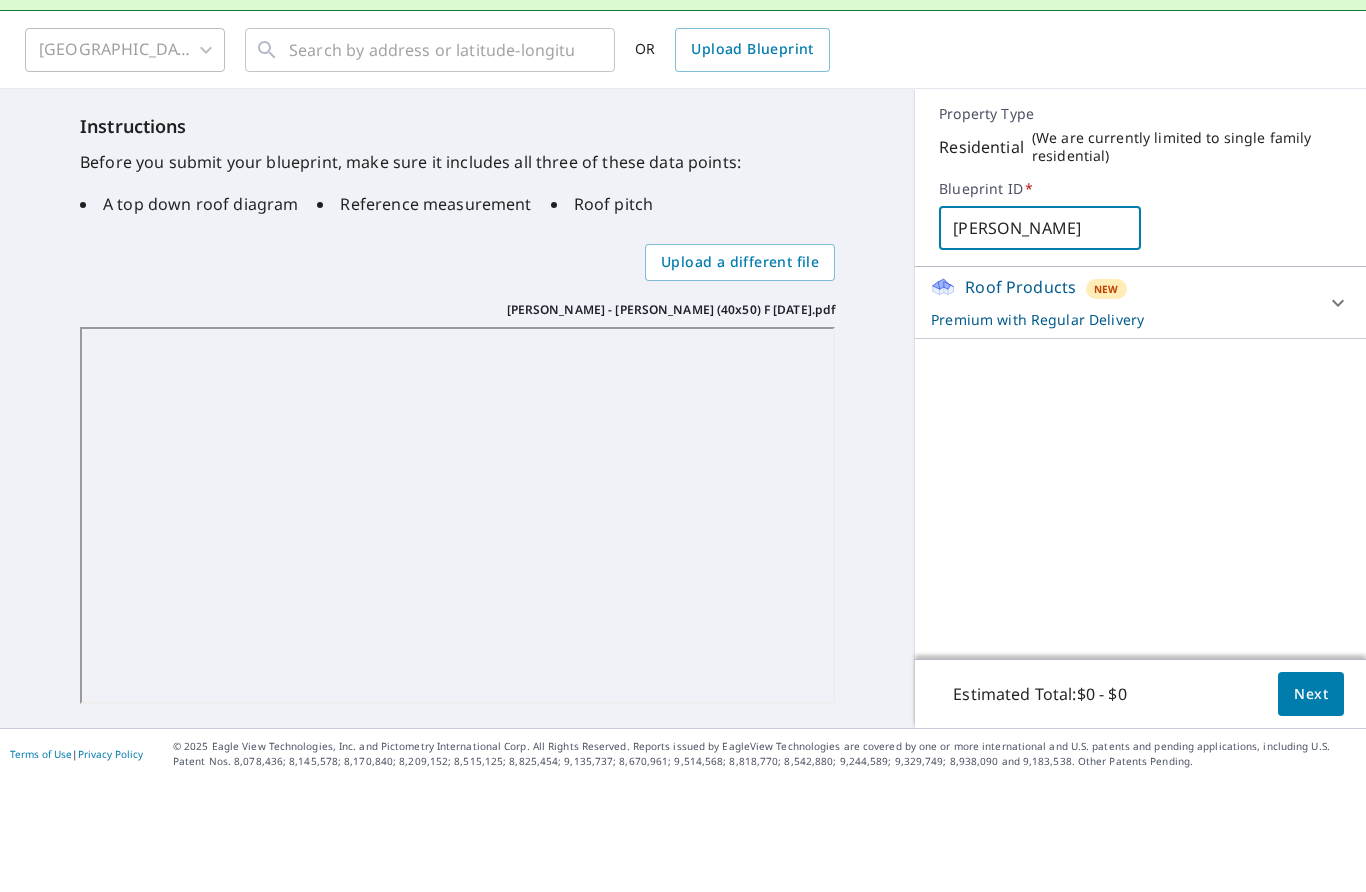 click on "Next" at bounding box center [1311, 807] 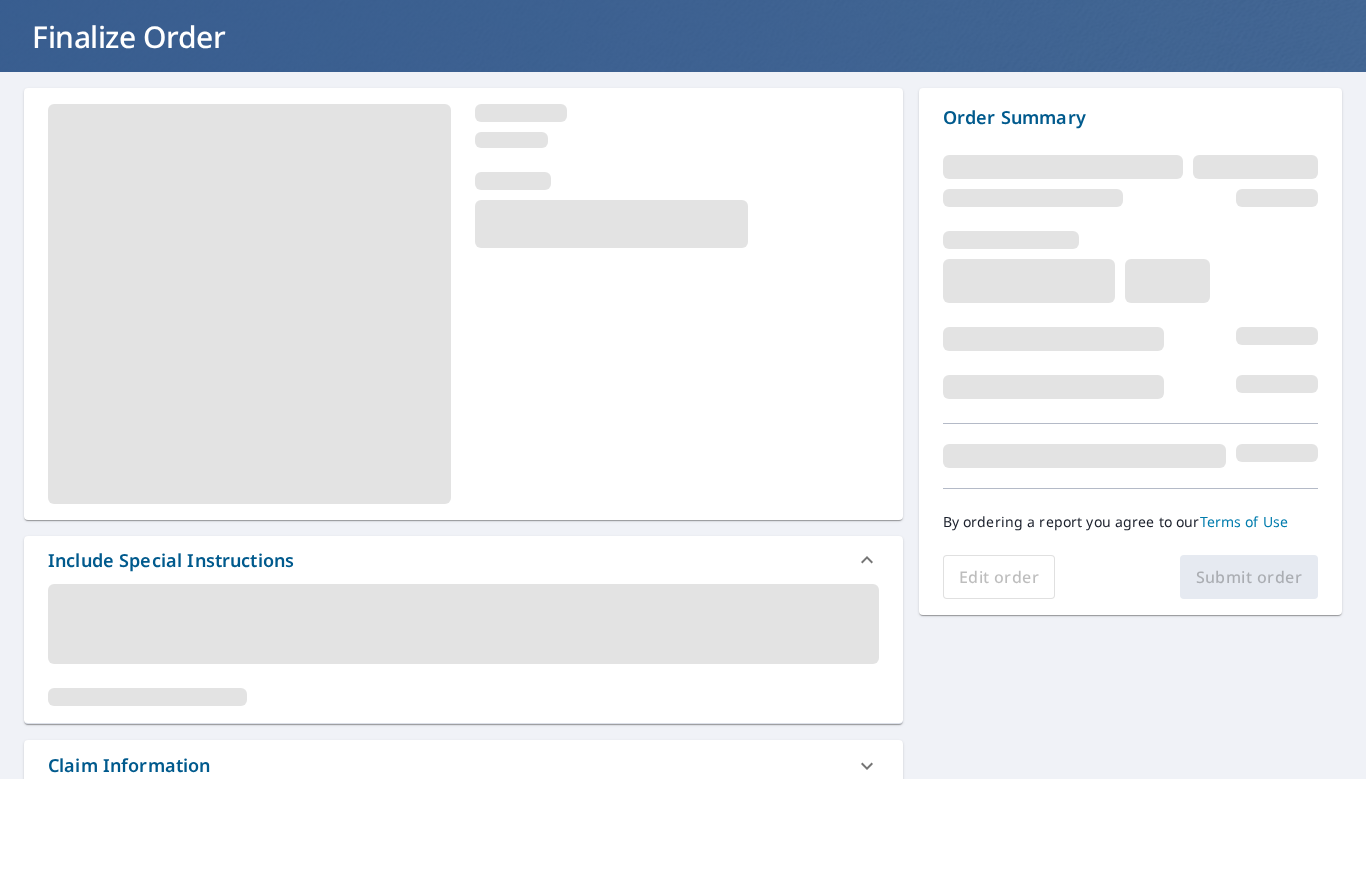 scroll, scrollTop: 84, scrollLeft: 0, axis: vertical 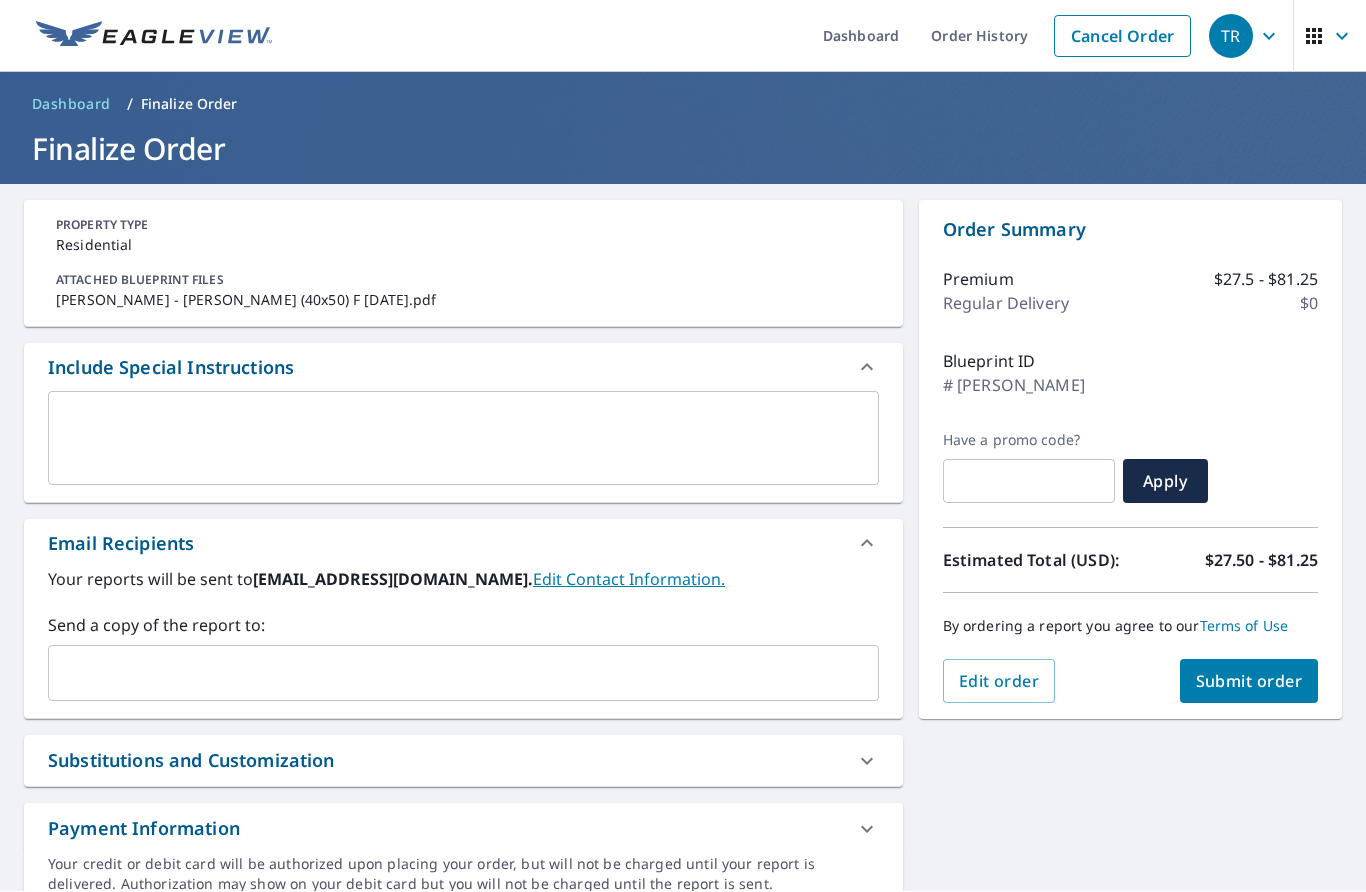 click on "Submit order" at bounding box center (1249, 682) 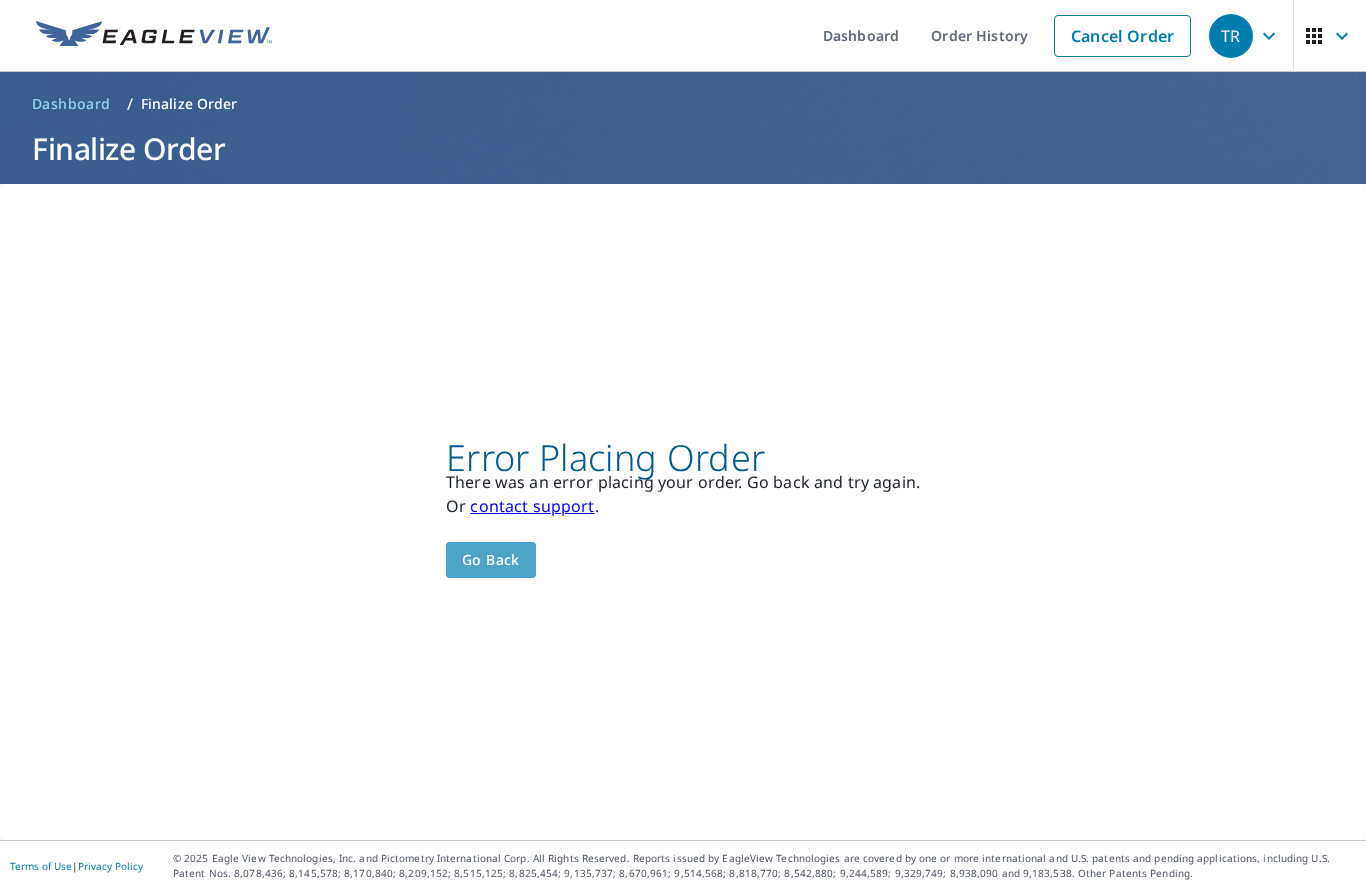 click on "Go back" at bounding box center (491, 561) 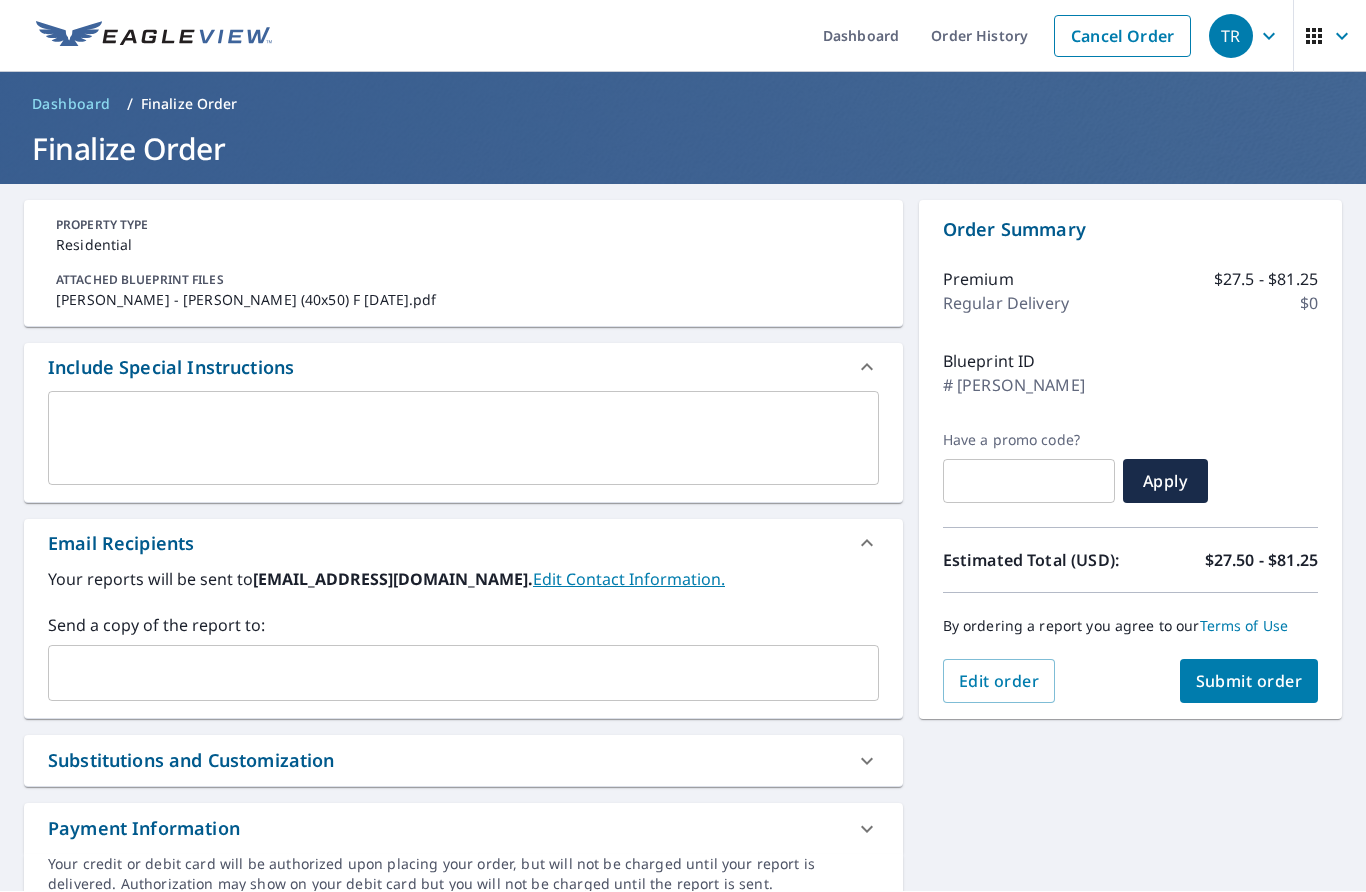 scroll, scrollTop: 0, scrollLeft: 0, axis: both 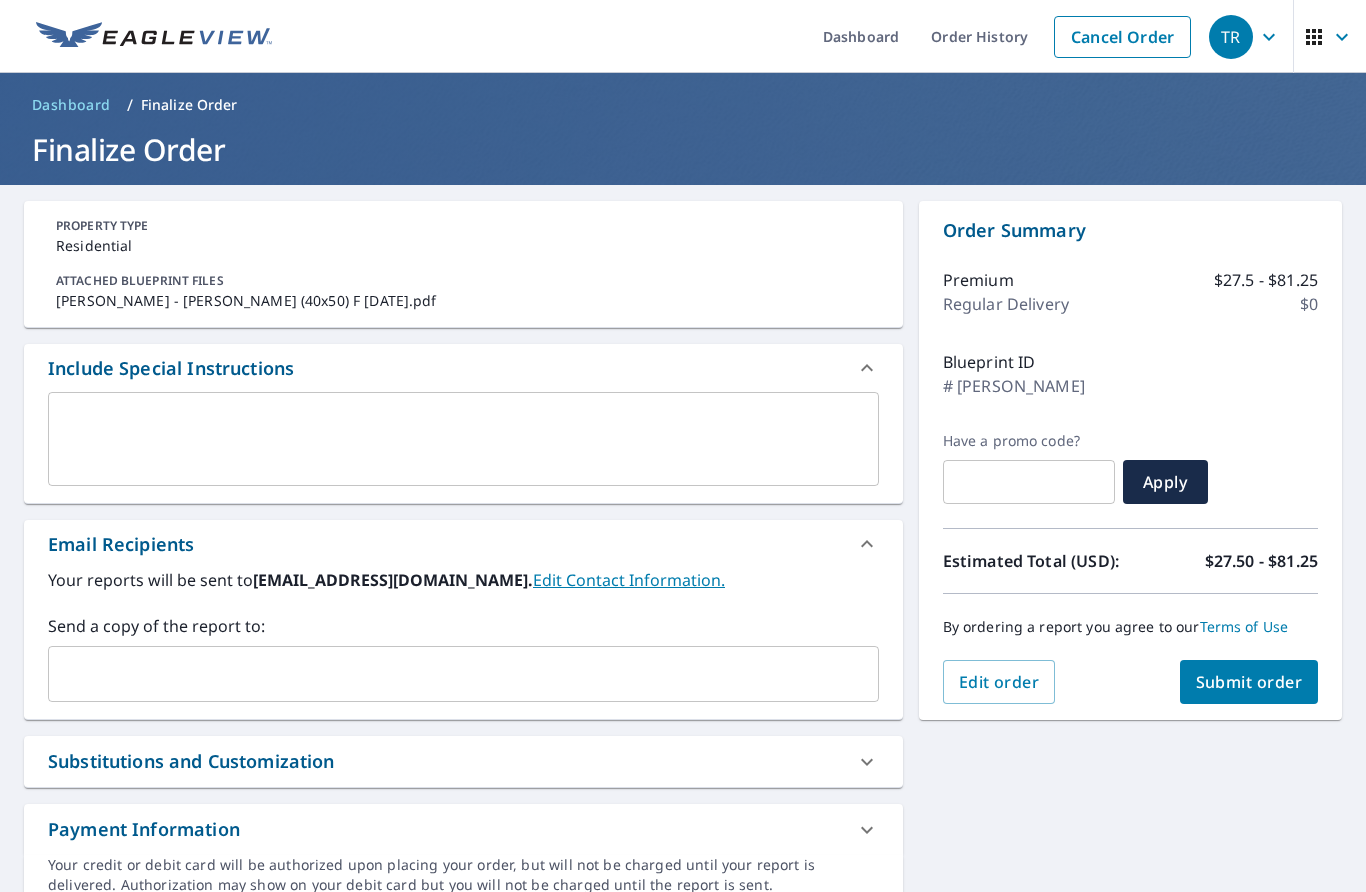 click 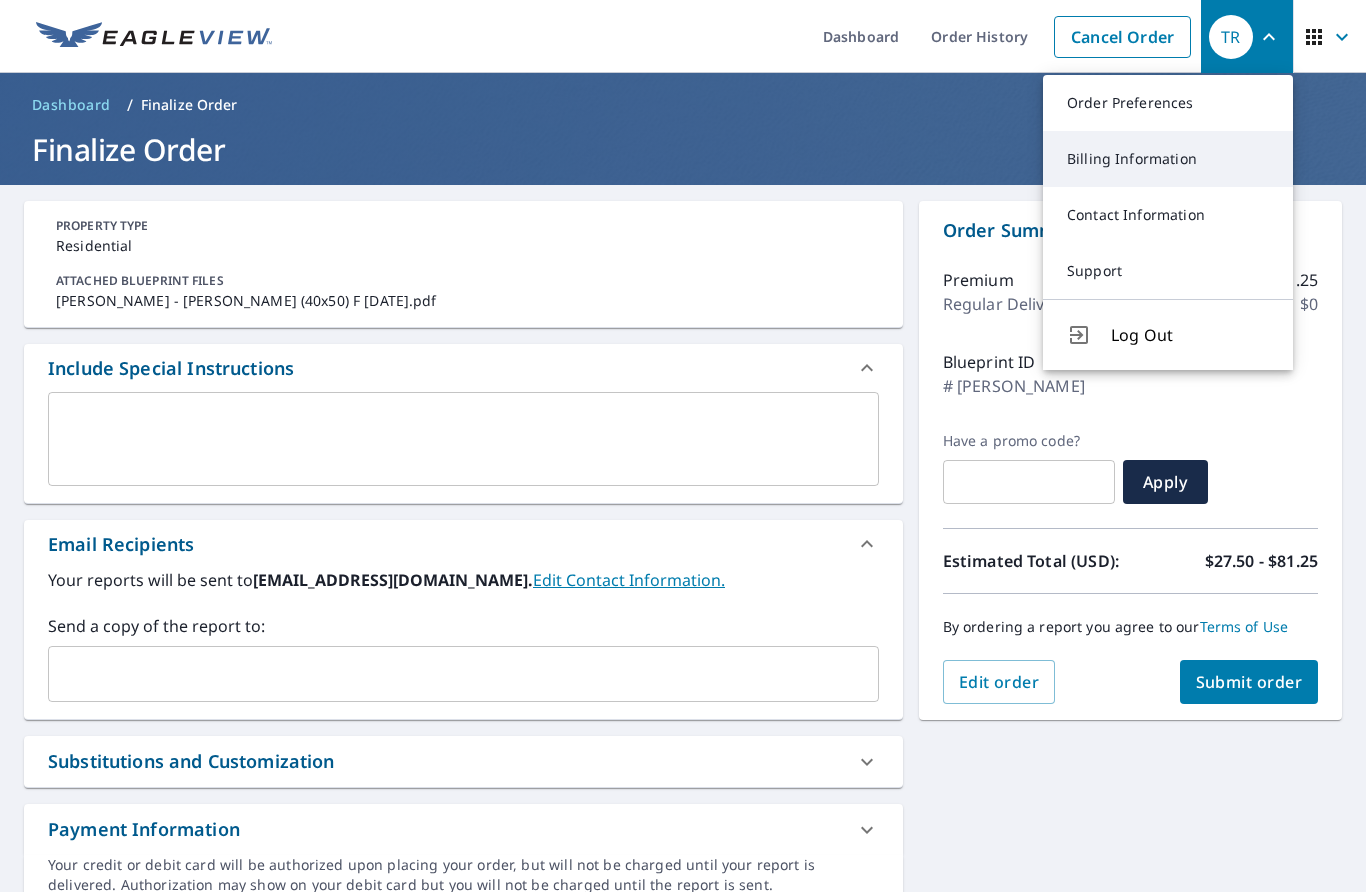 click on "Billing Information" at bounding box center [1168, 159] 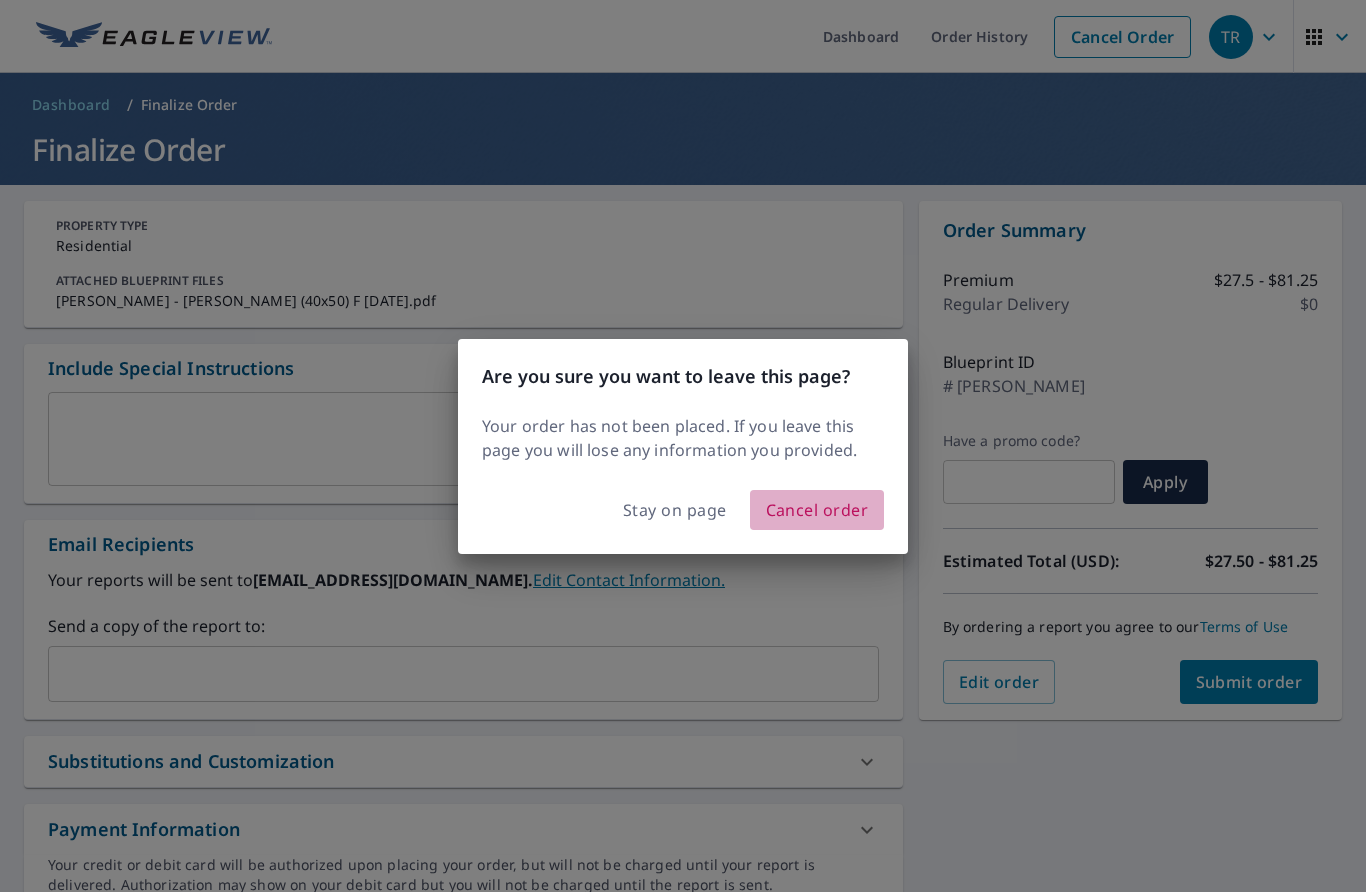 click on "Cancel order" at bounding box center (817, 510) 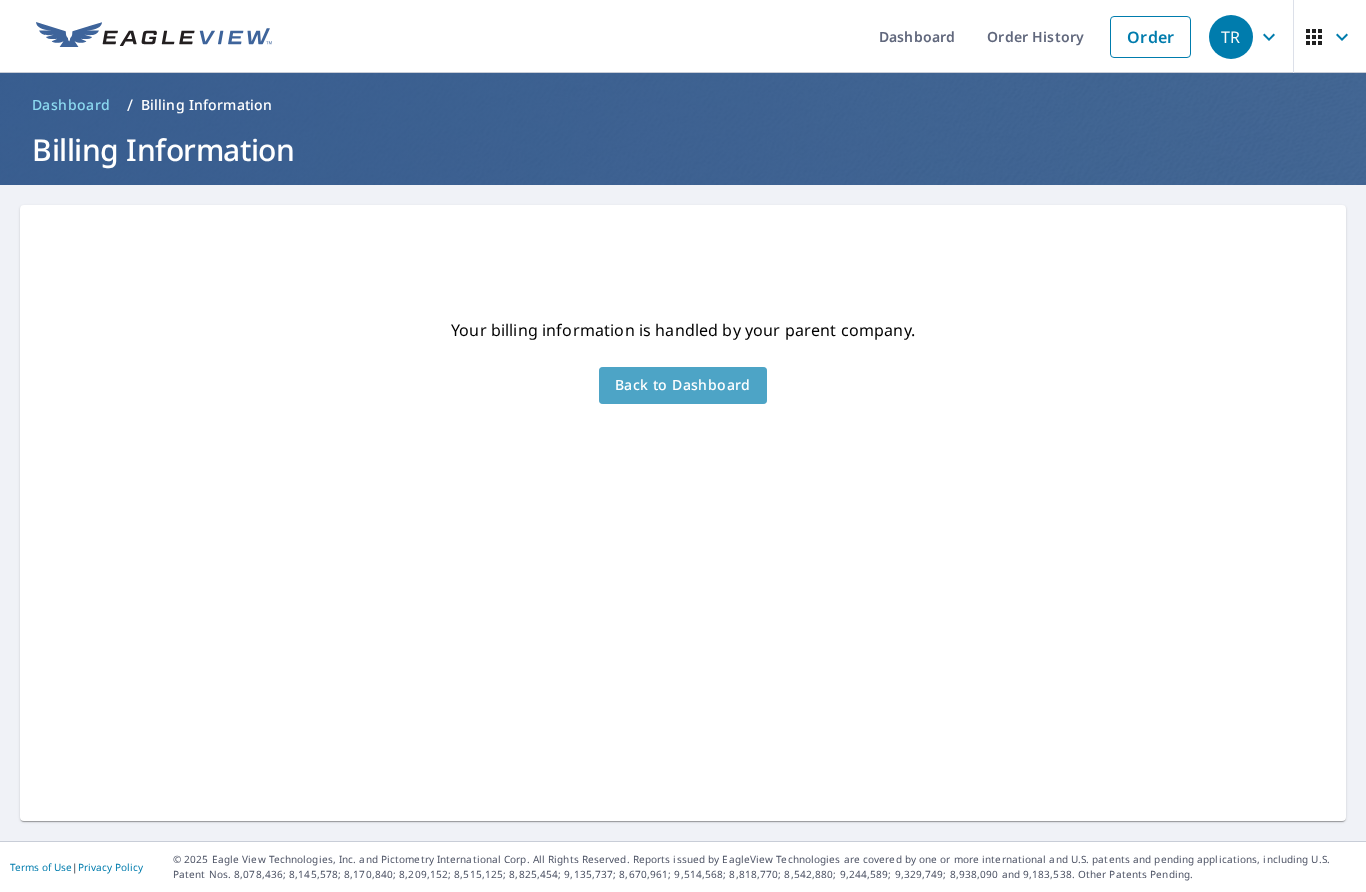 click on "Back to Dashboard" at bounding box center (683, 385) 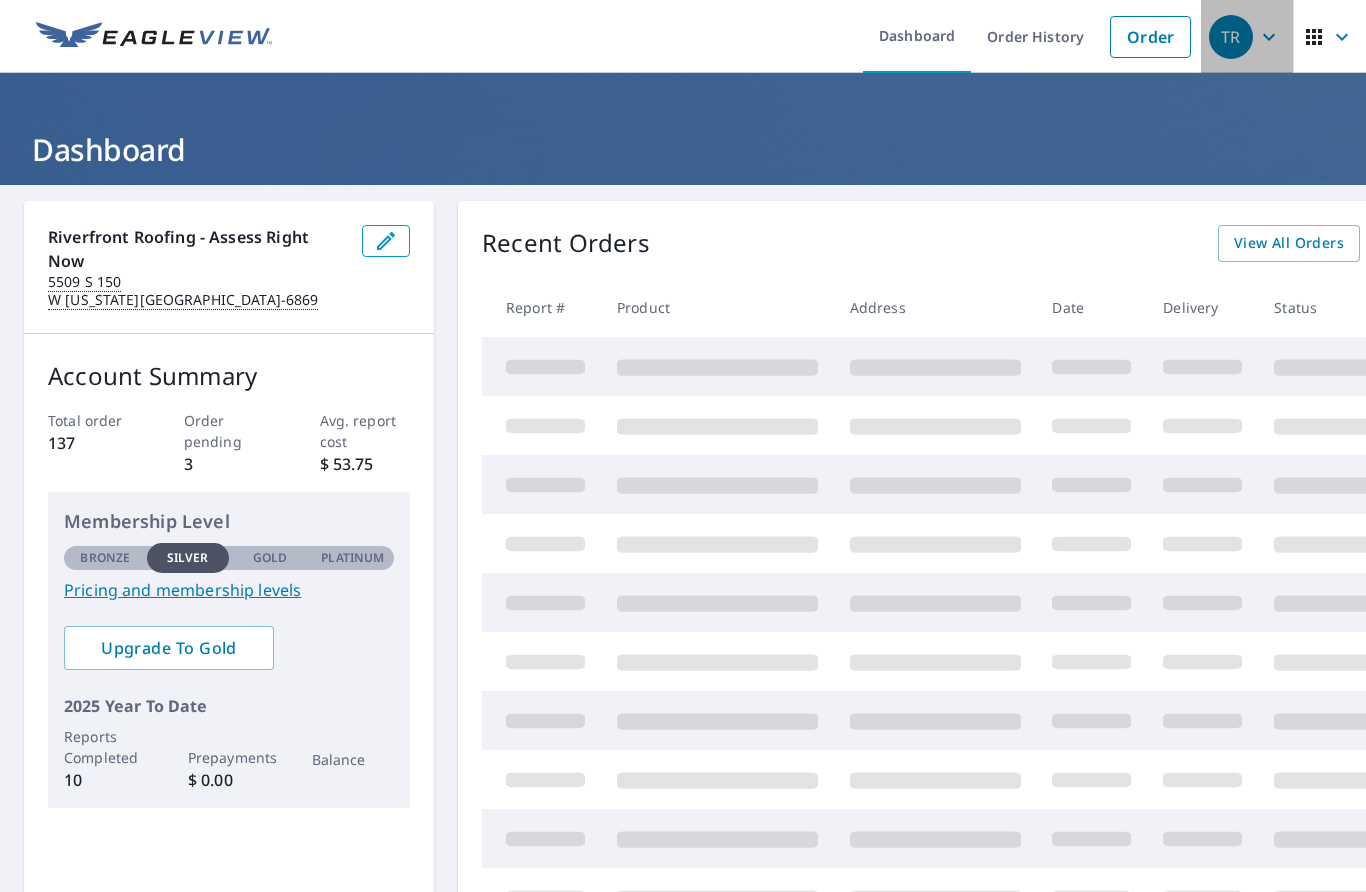 click 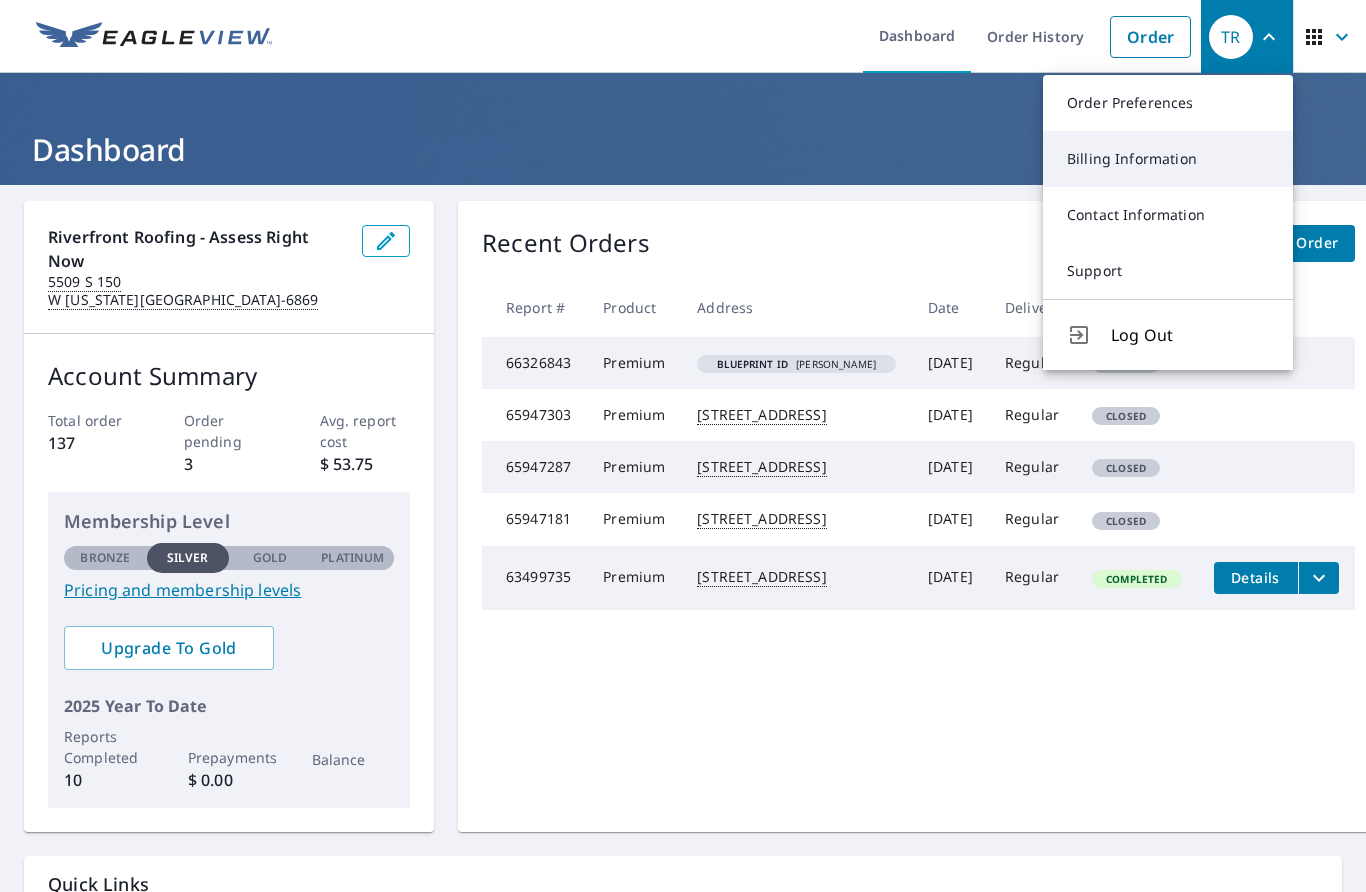 click on "Billing Information" at bounding box center [1168, 159] 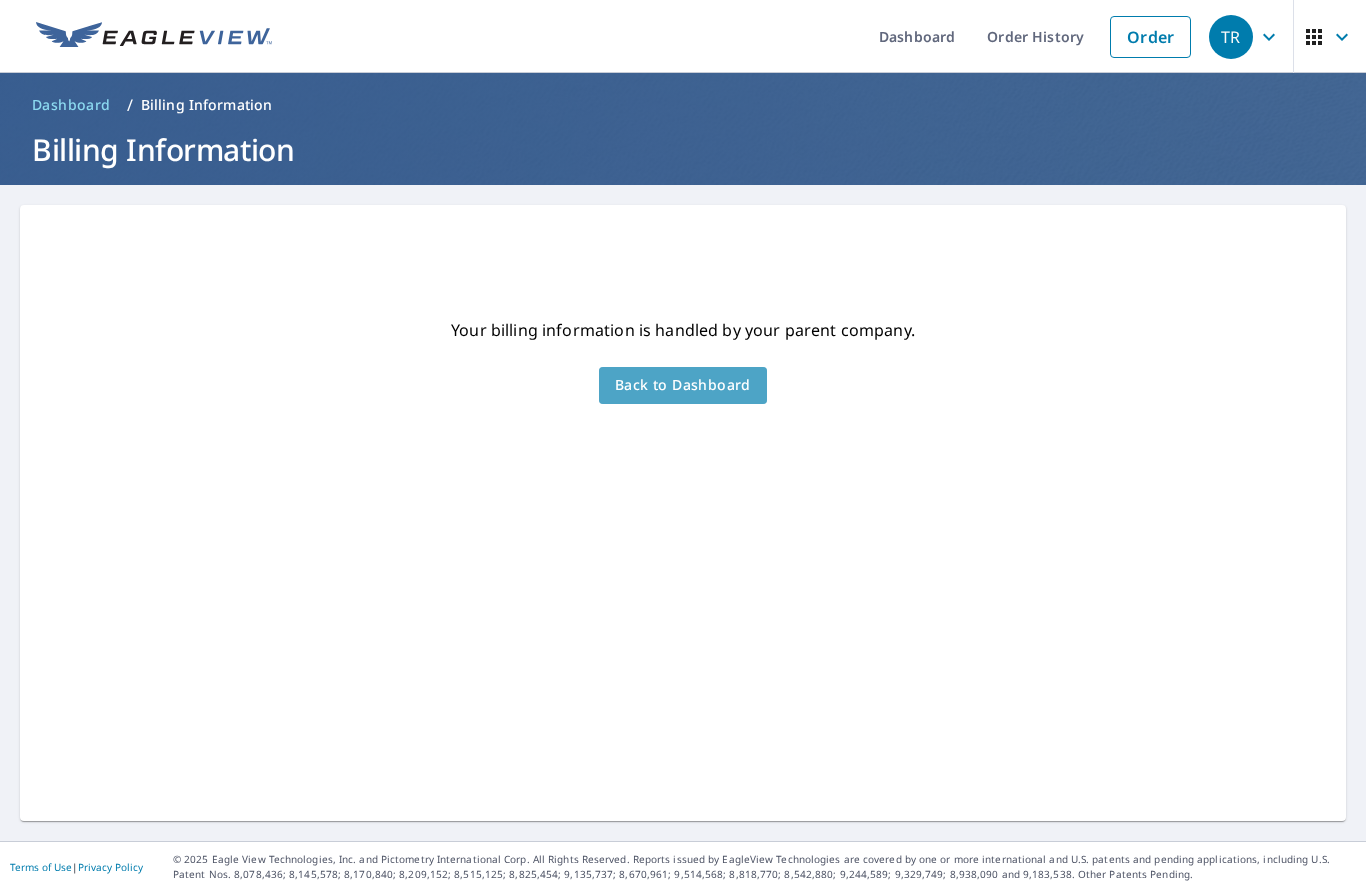 click on "Back to Dashboard" at bounding box center [683, 385] 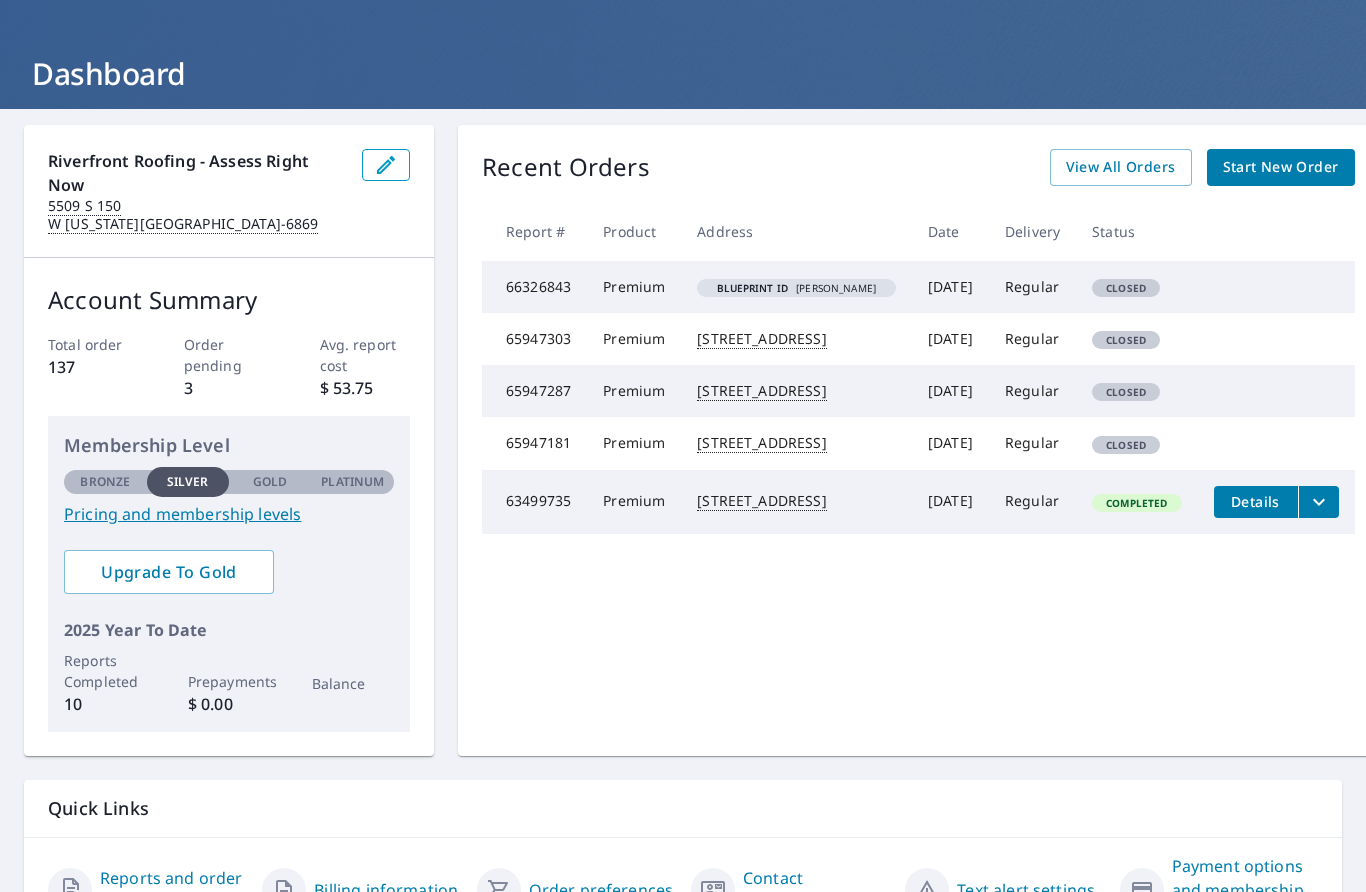 scroll, scrollTop: 75, scrollLeft: 0, axis: vertical 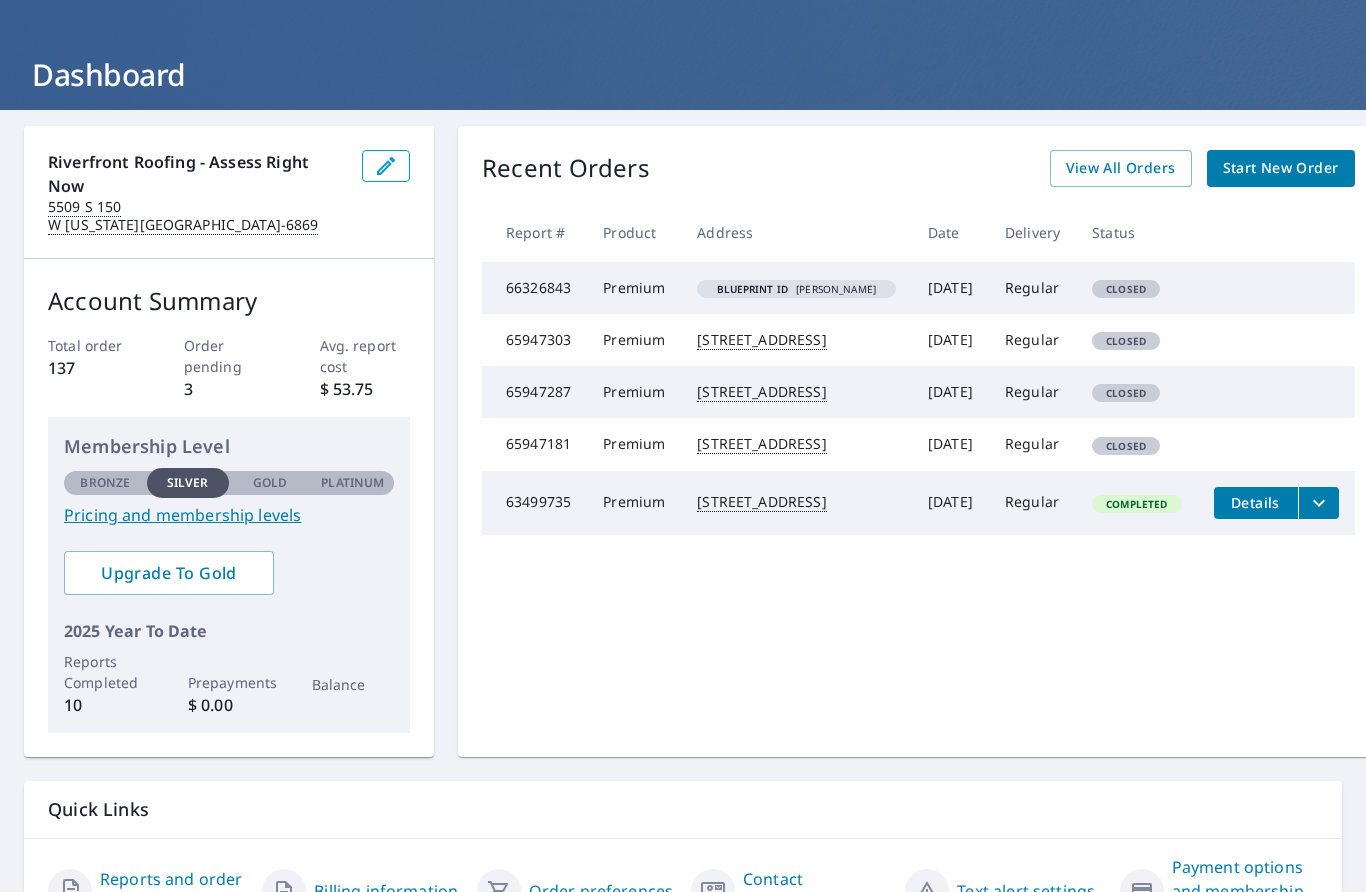 click 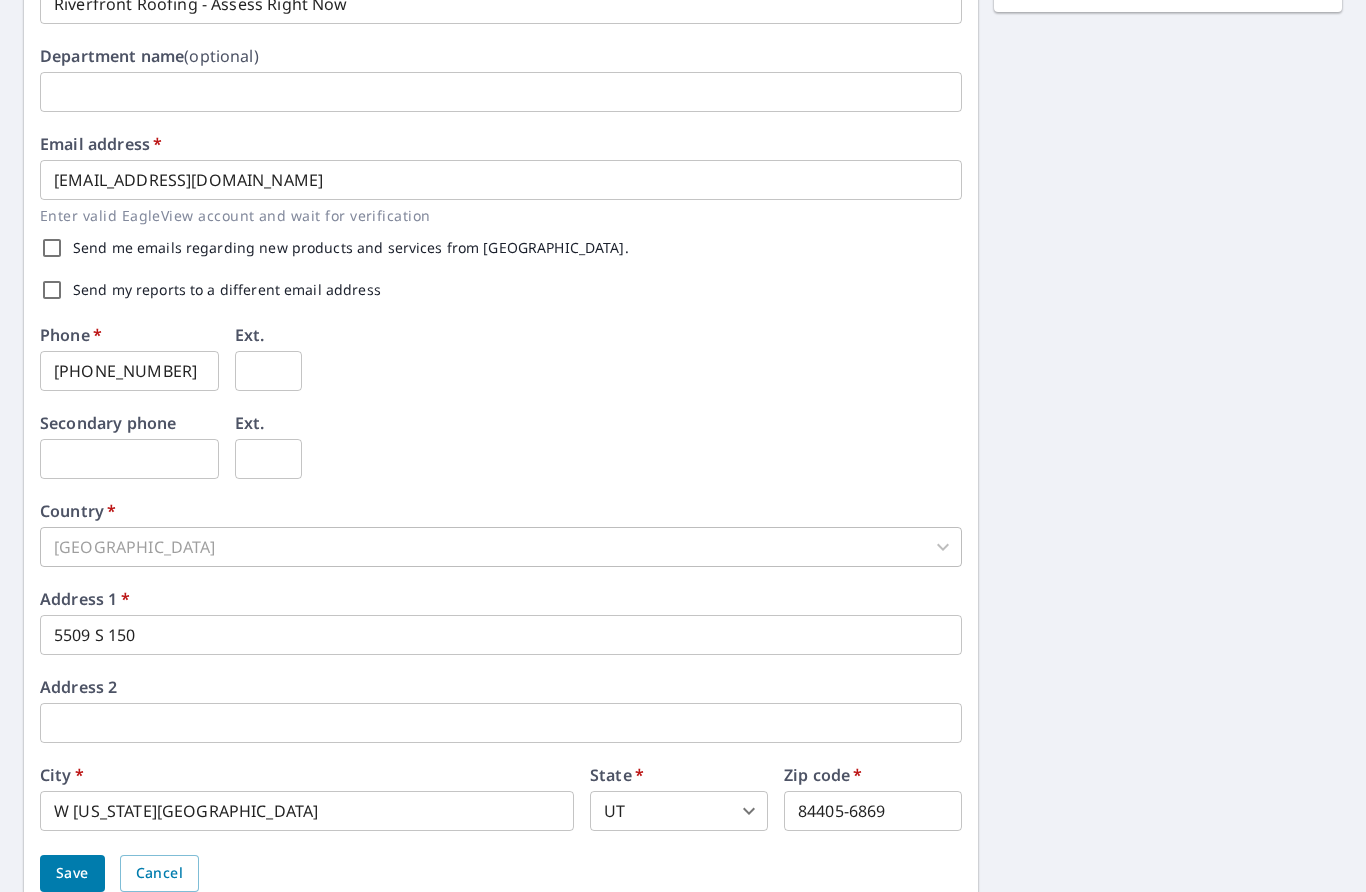 scroll, scrollTop: 431, scrollLeft: 0, axis: vertical 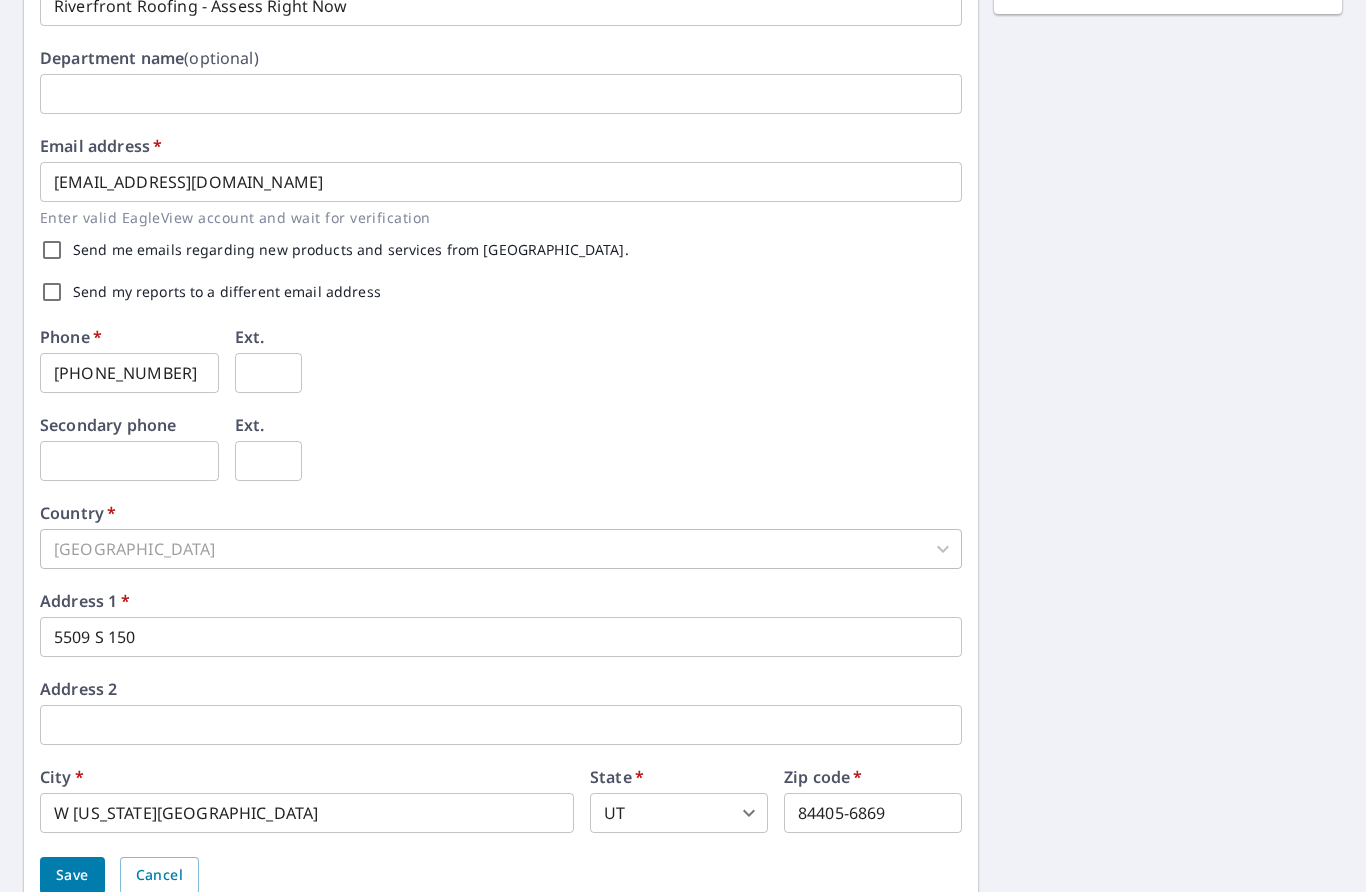 click on "Save" at bounding box center [72, 875] 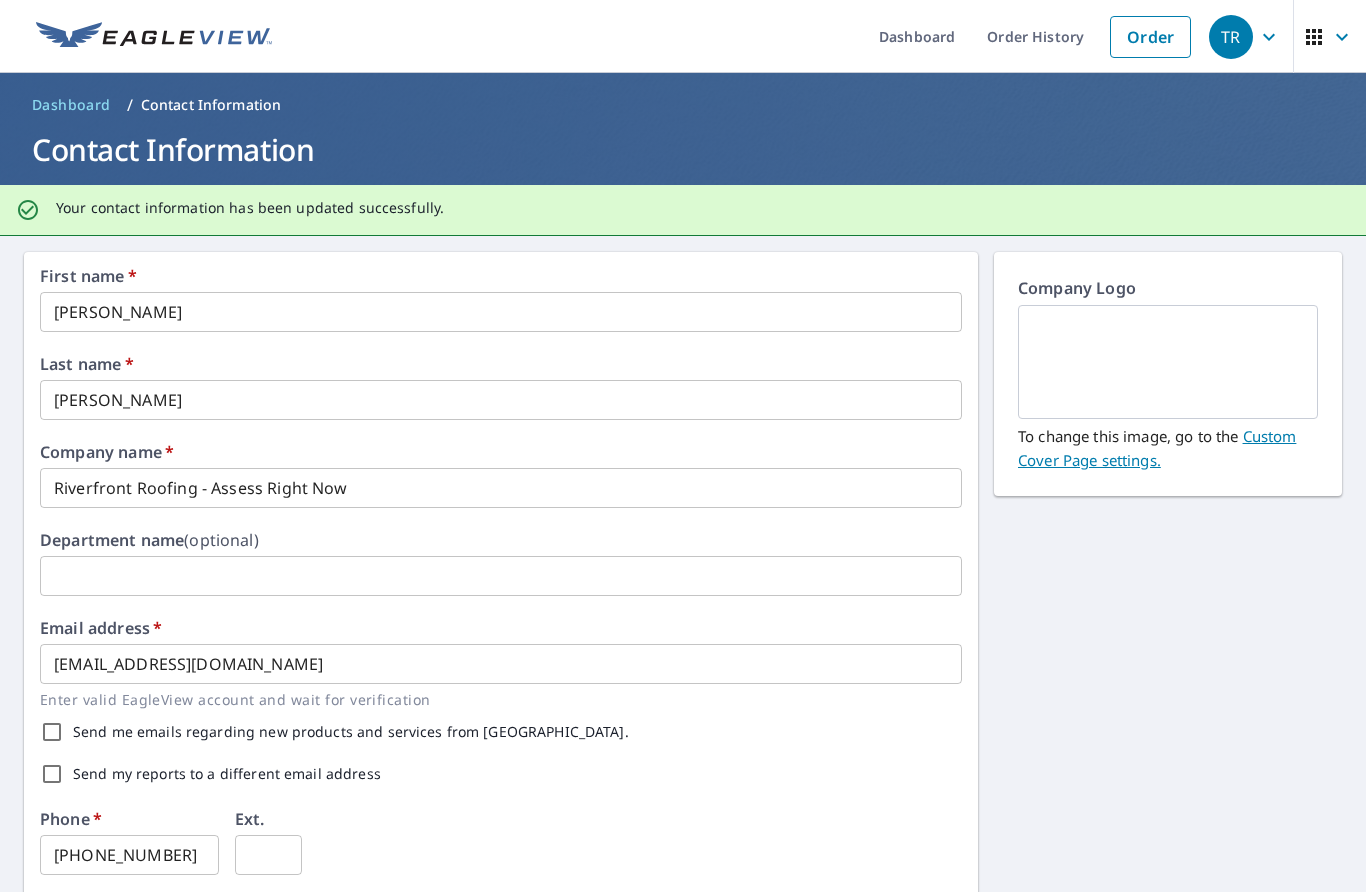 scroll, scrollTop: 0, scrollLeft: 0, axis: both 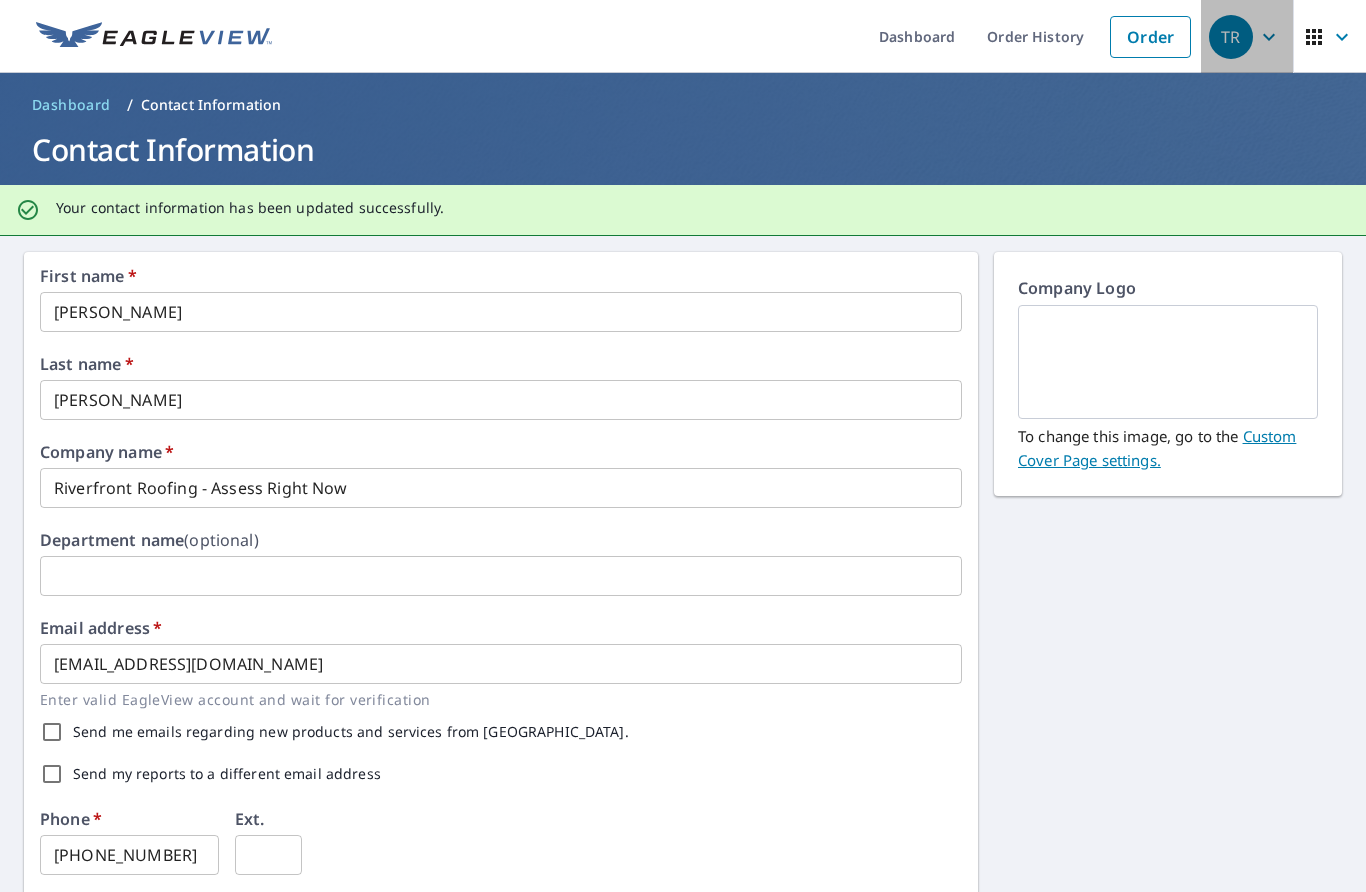 click 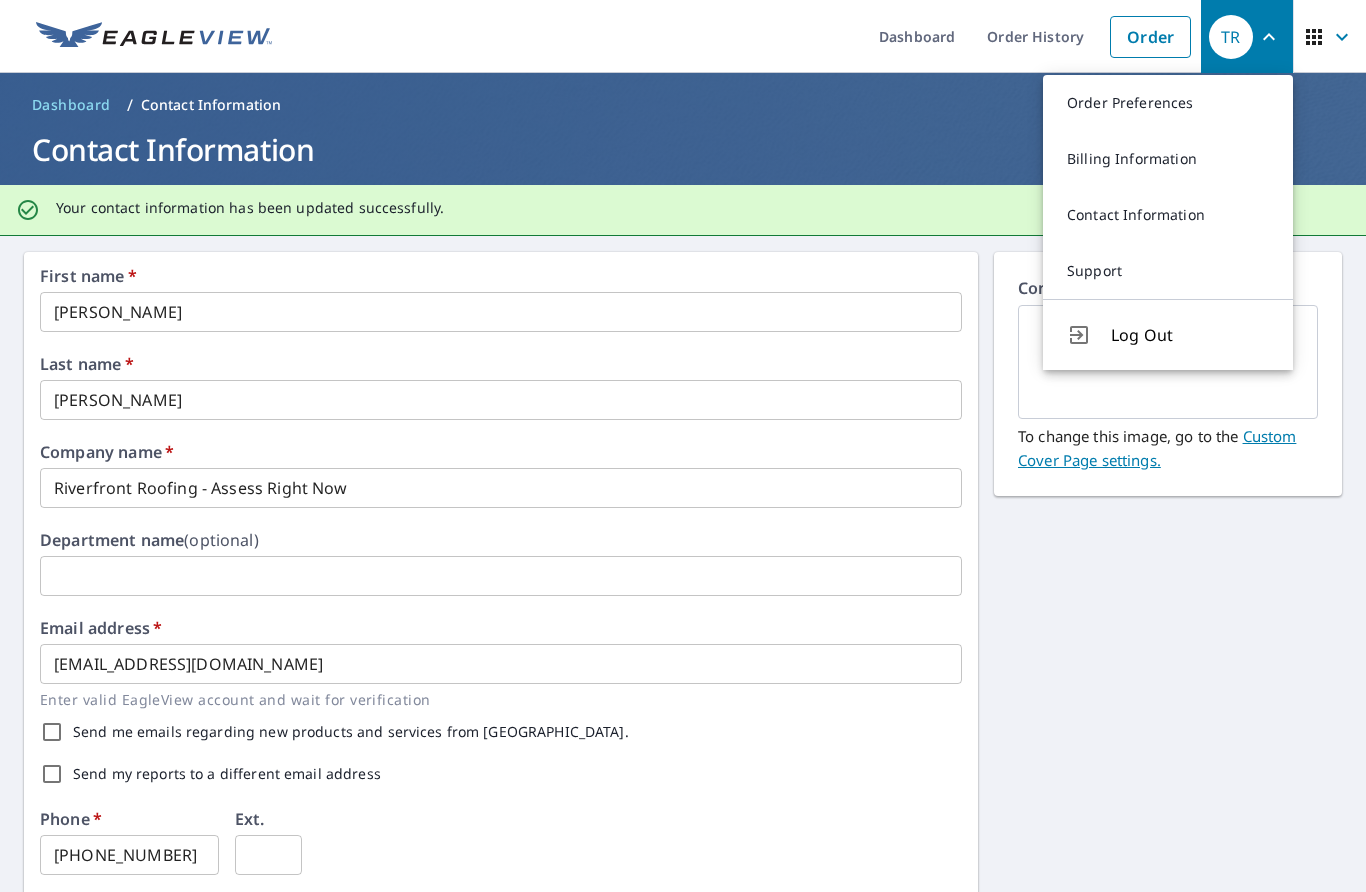 click 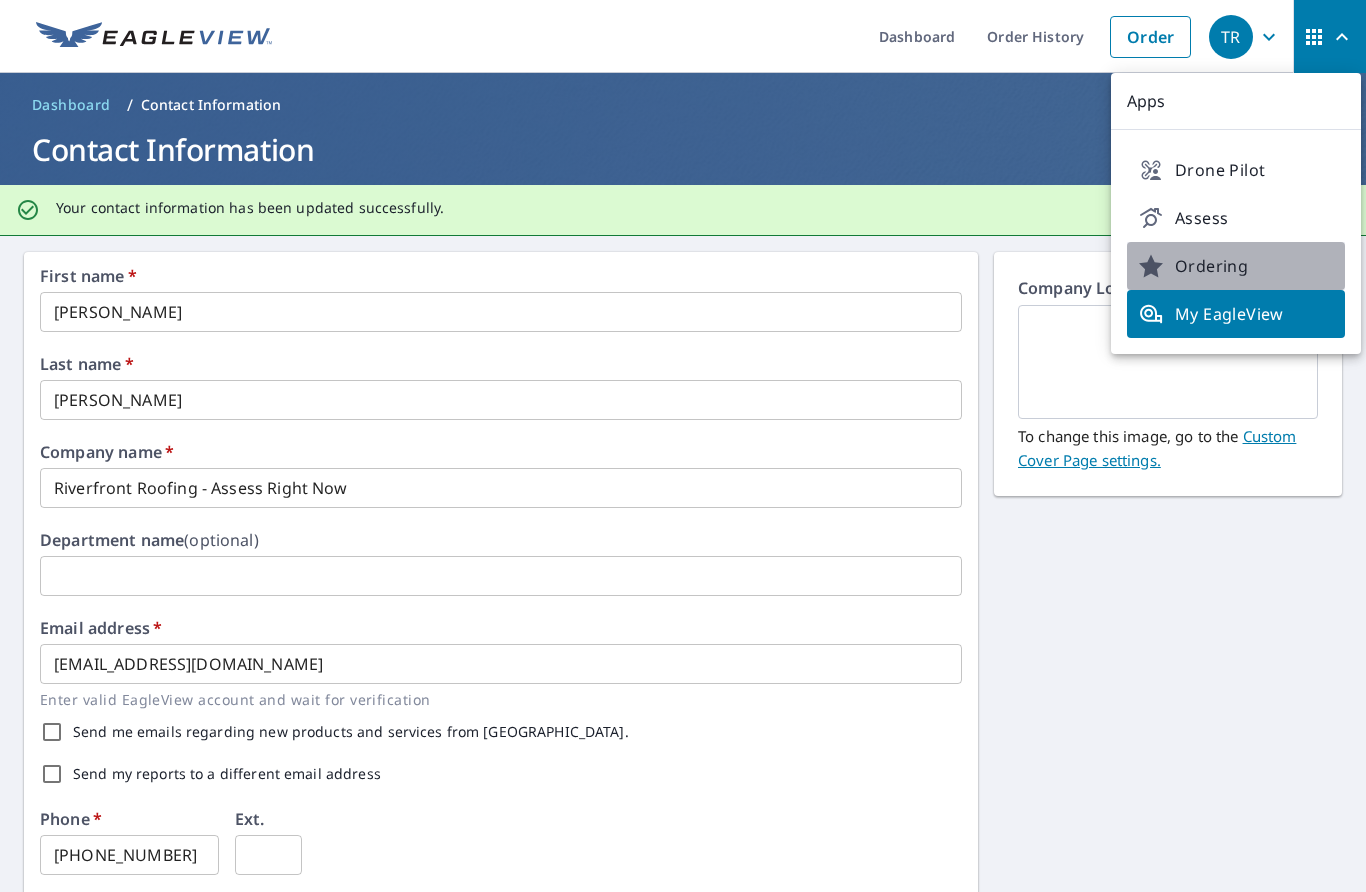 click on "Ordering" at bounding box center [1236, 266] 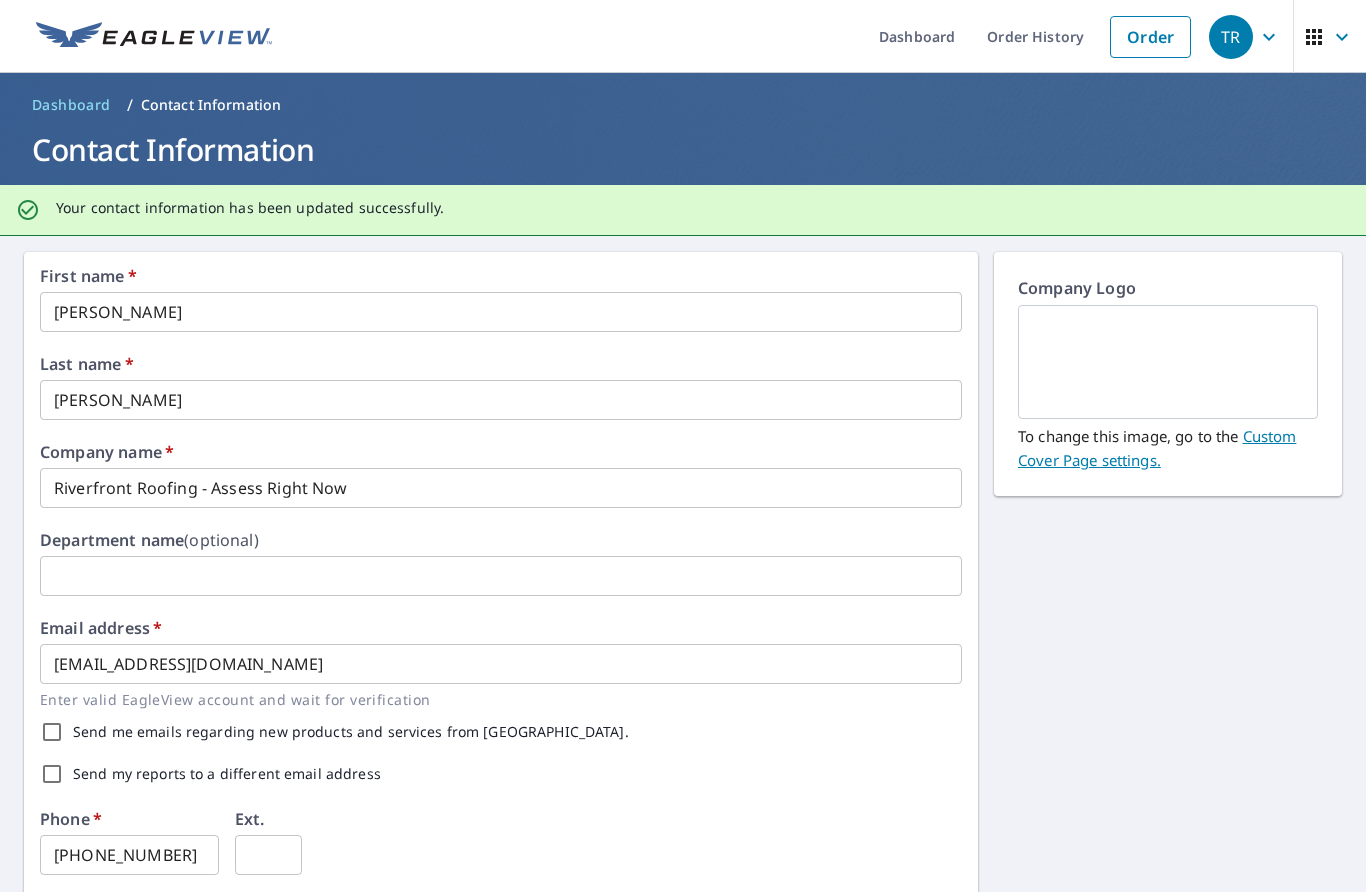 click 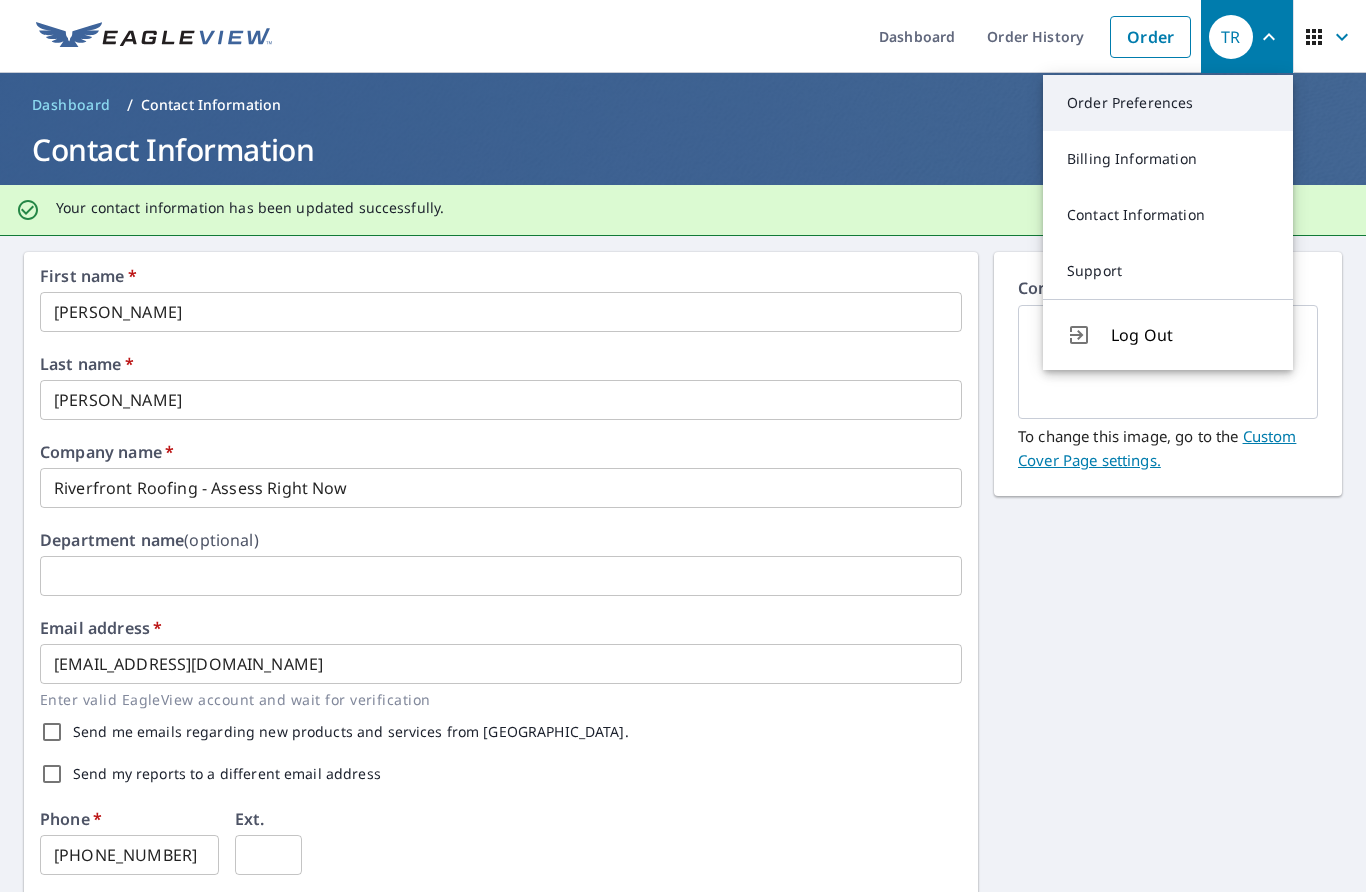 click on "Order Preferences" at bounding box center [1168, 103] 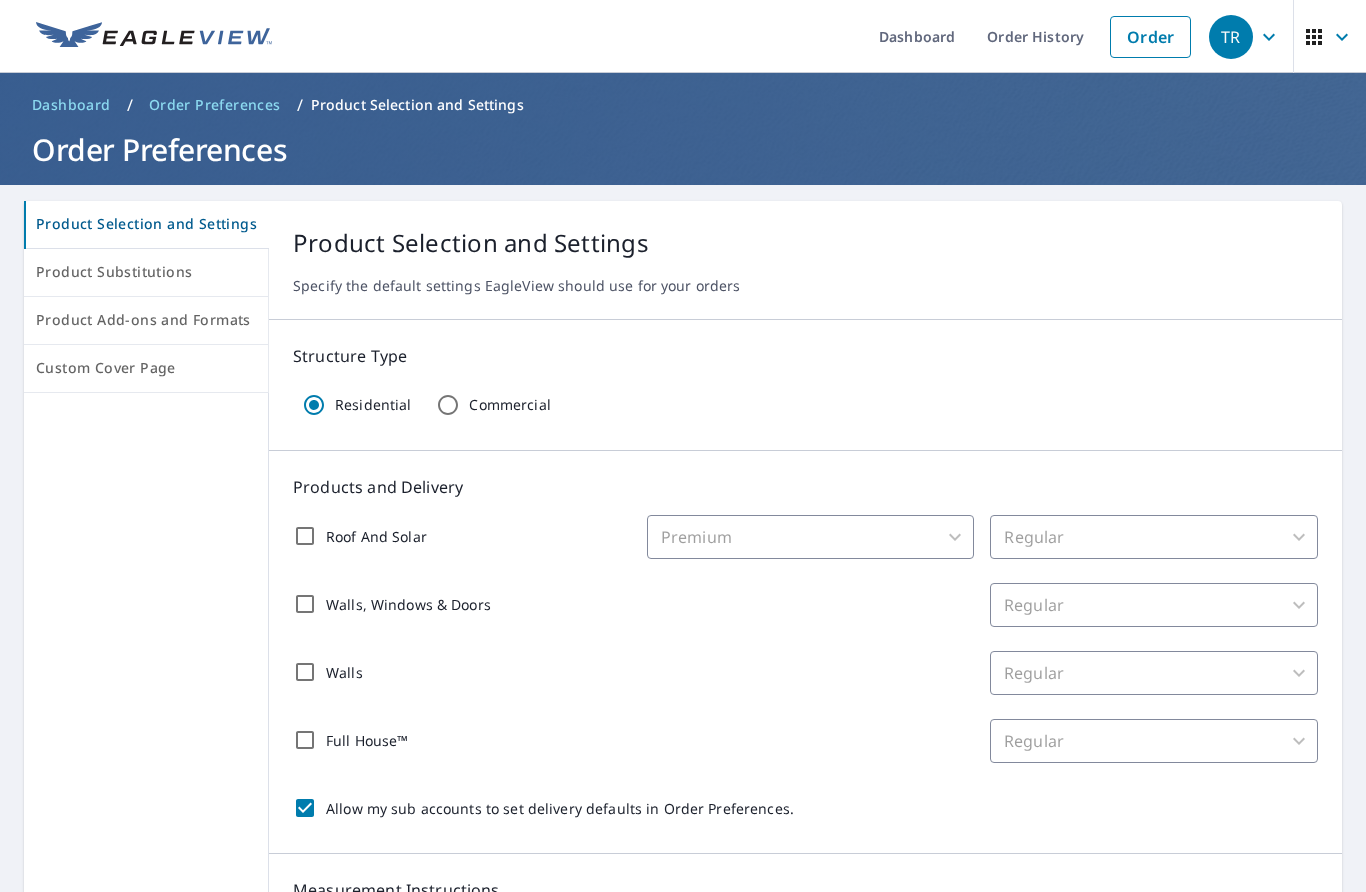 scroll, scrollTop: 0, scrollLeft: 0, axis: both 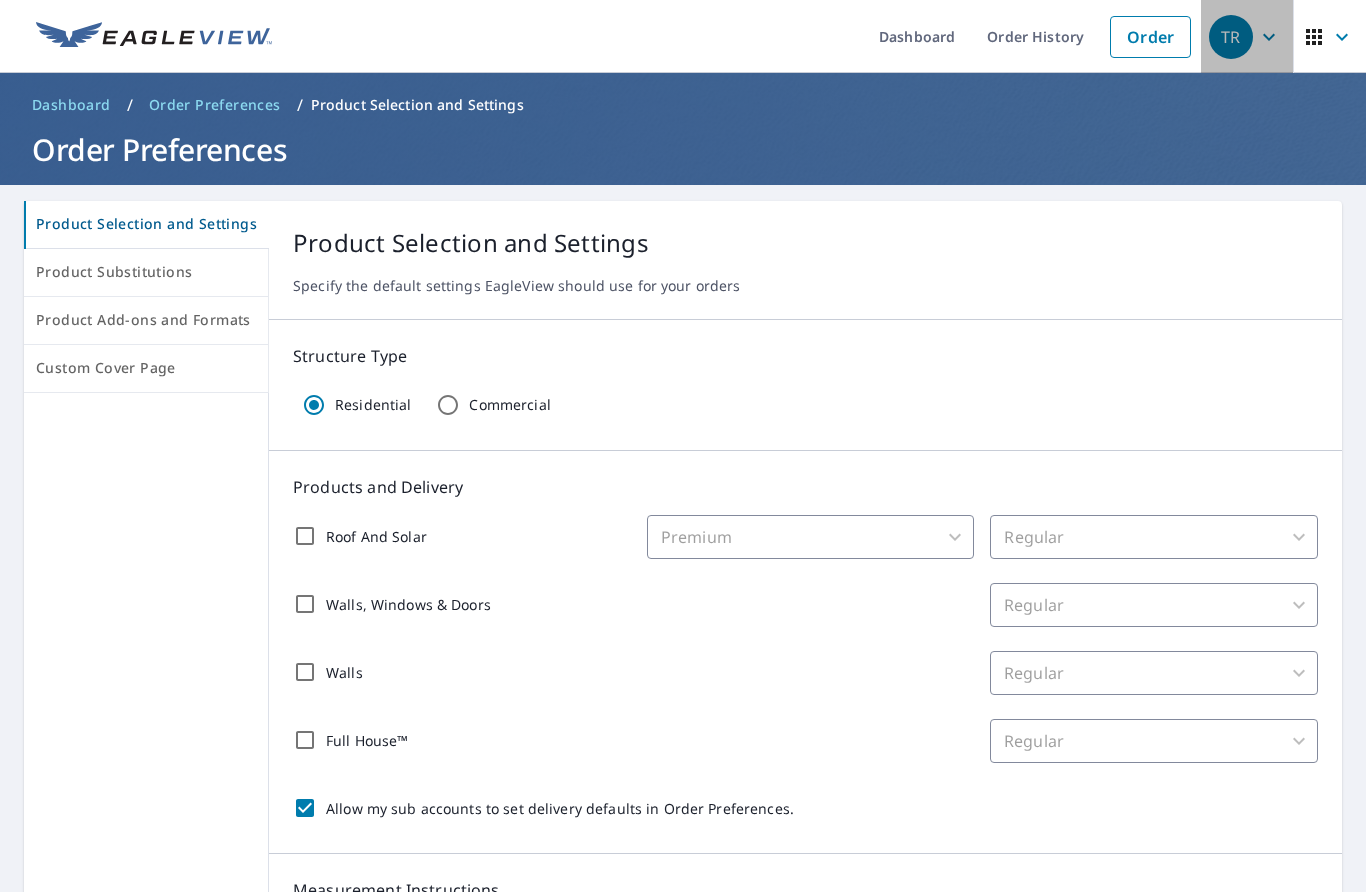 click 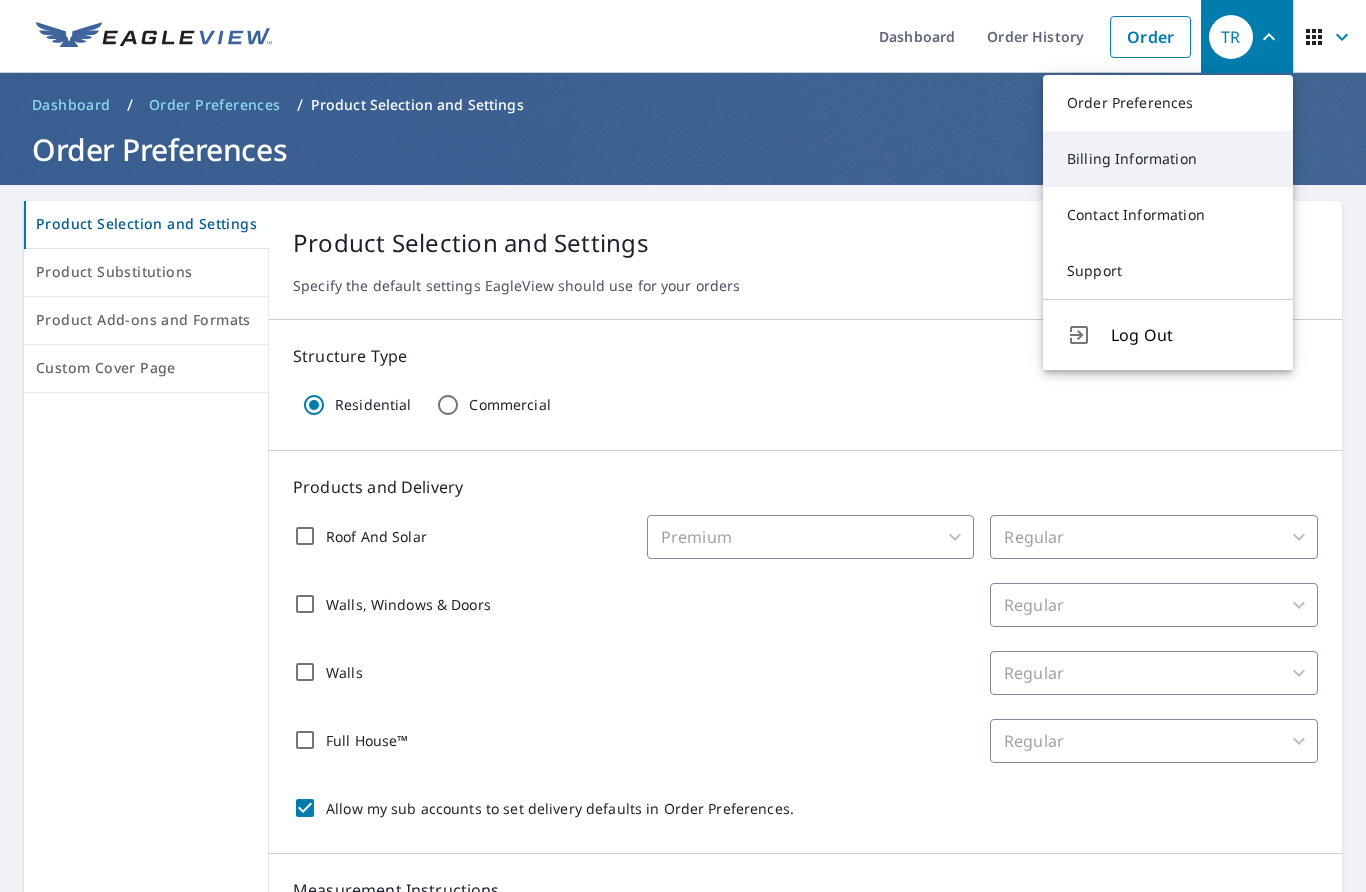 click on "Billing Information" at bounding box center (1168, 159) 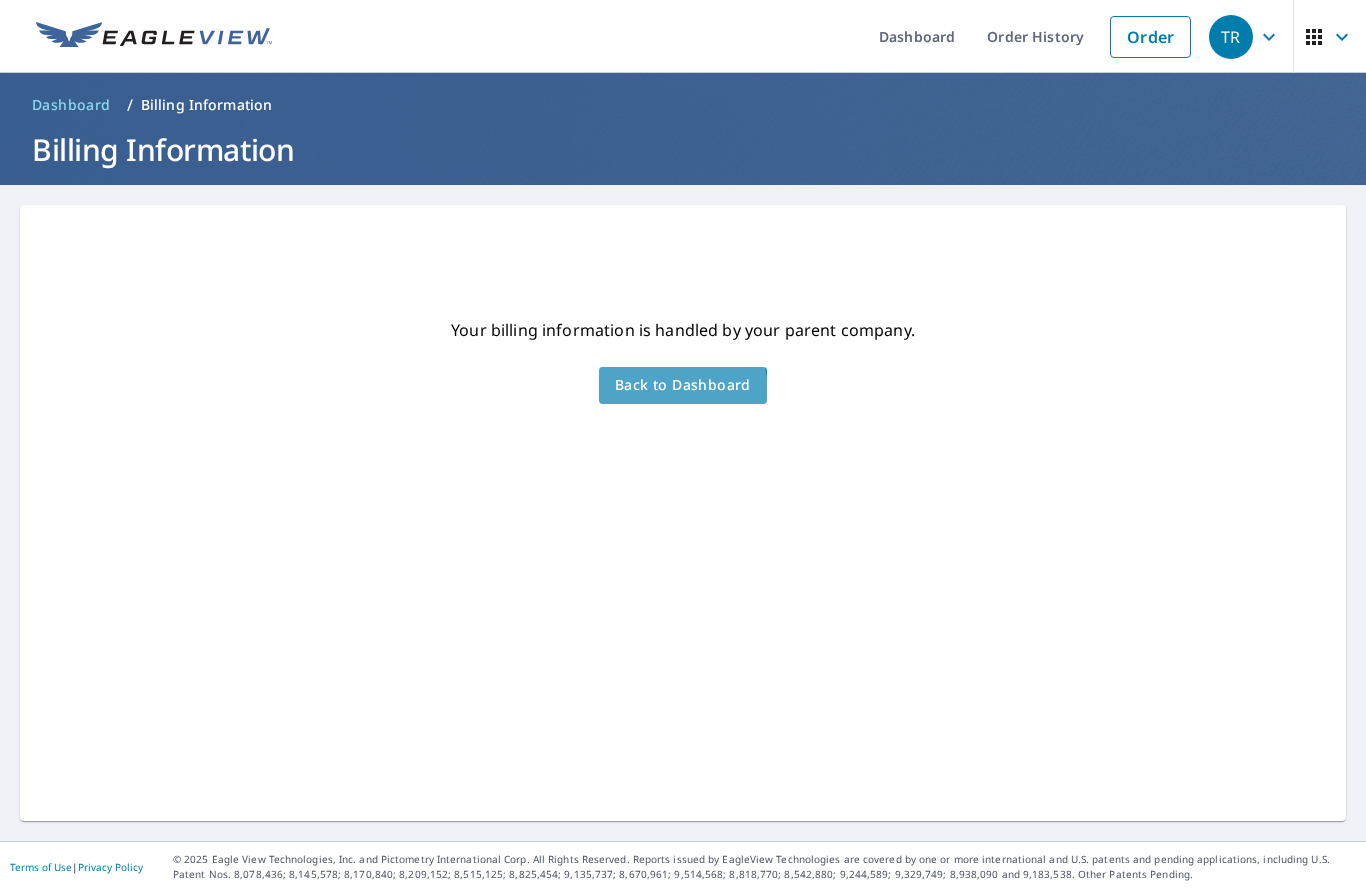 click on "Back to Dashboard" at bounding box center (683, 385) 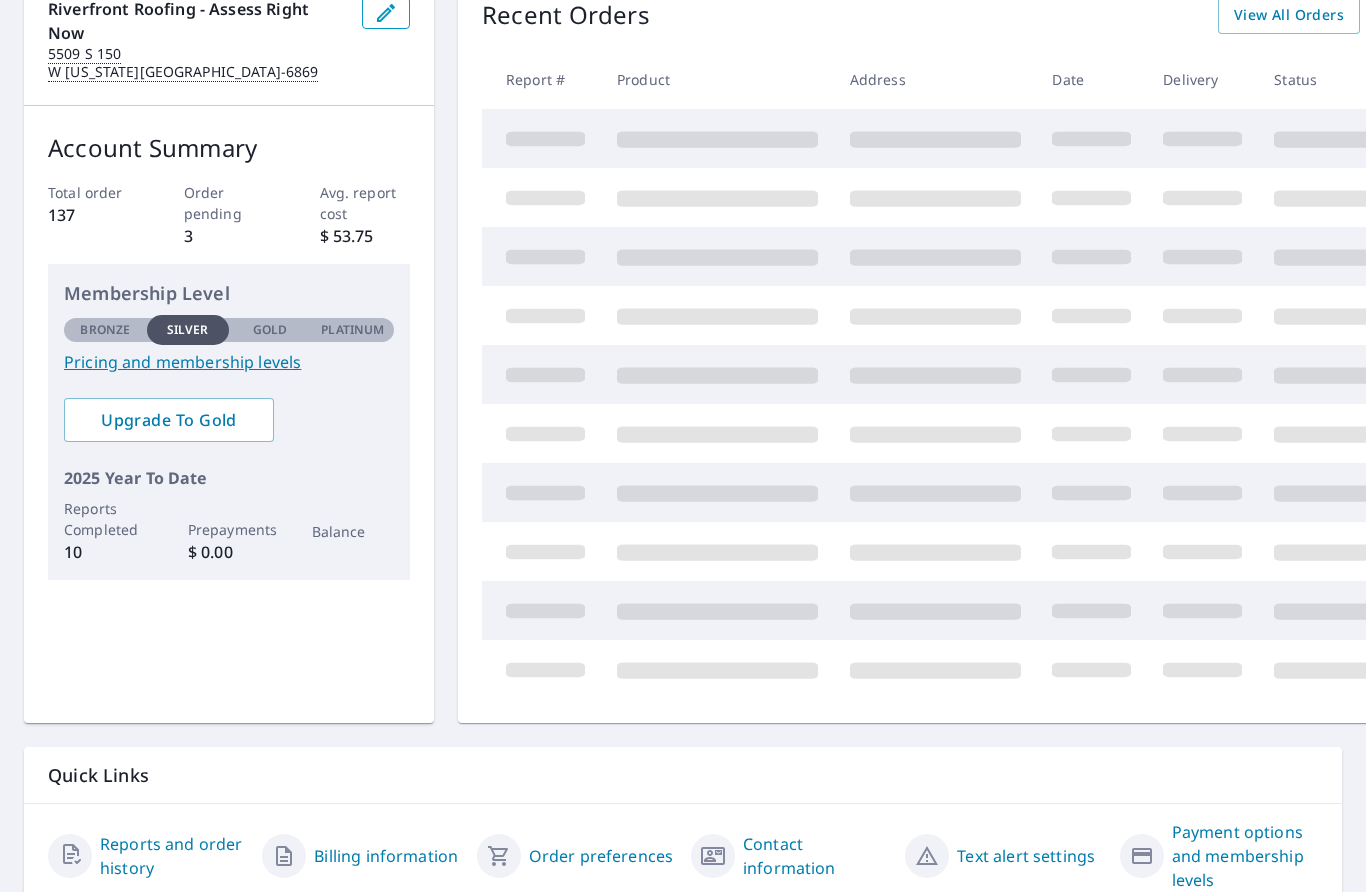 scroll, scrollTop: 226, scrollLeft: 0, axis: vertical 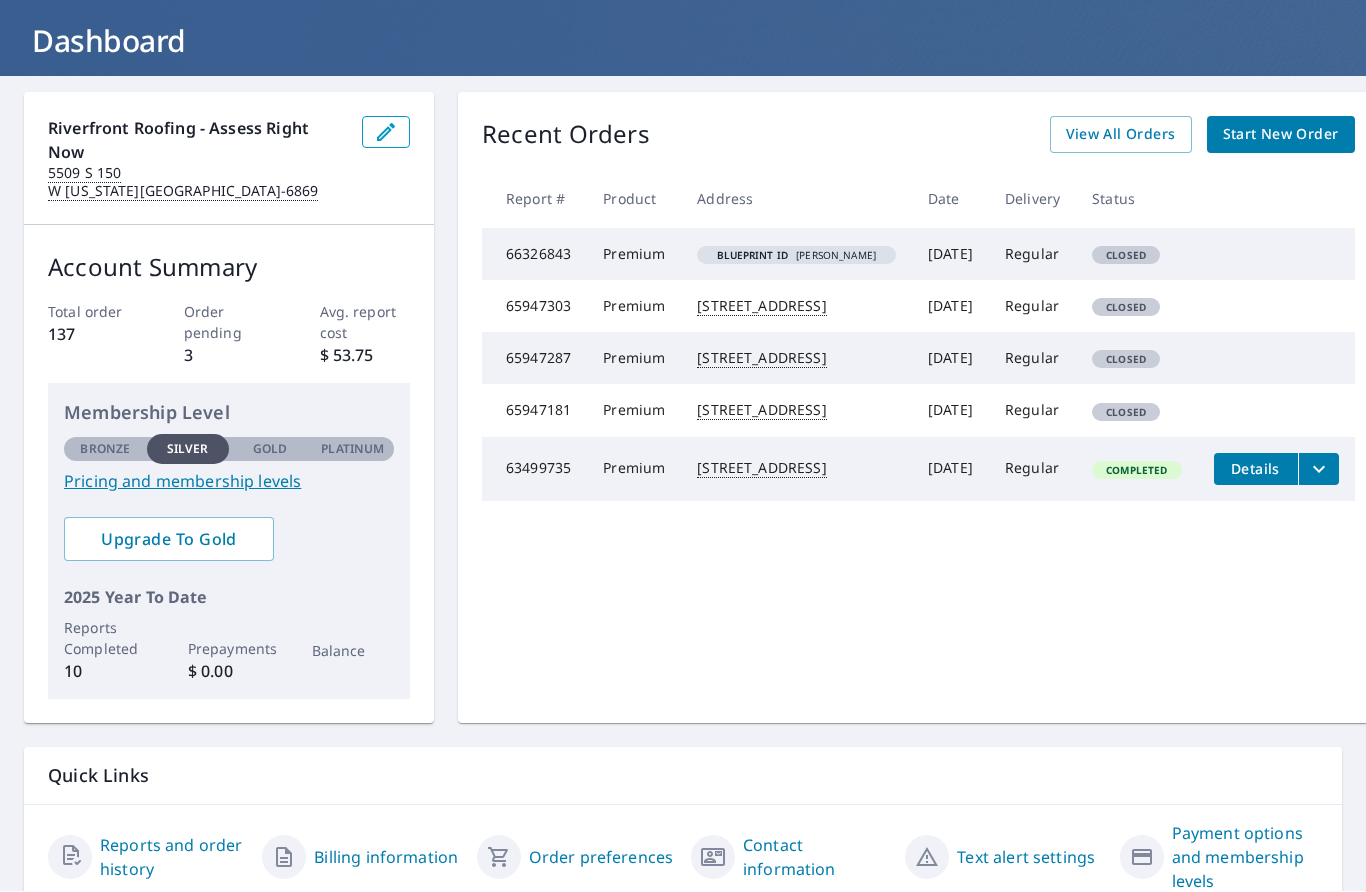 click on "Payment options and membership levels" at bounding box center (1245, 858) 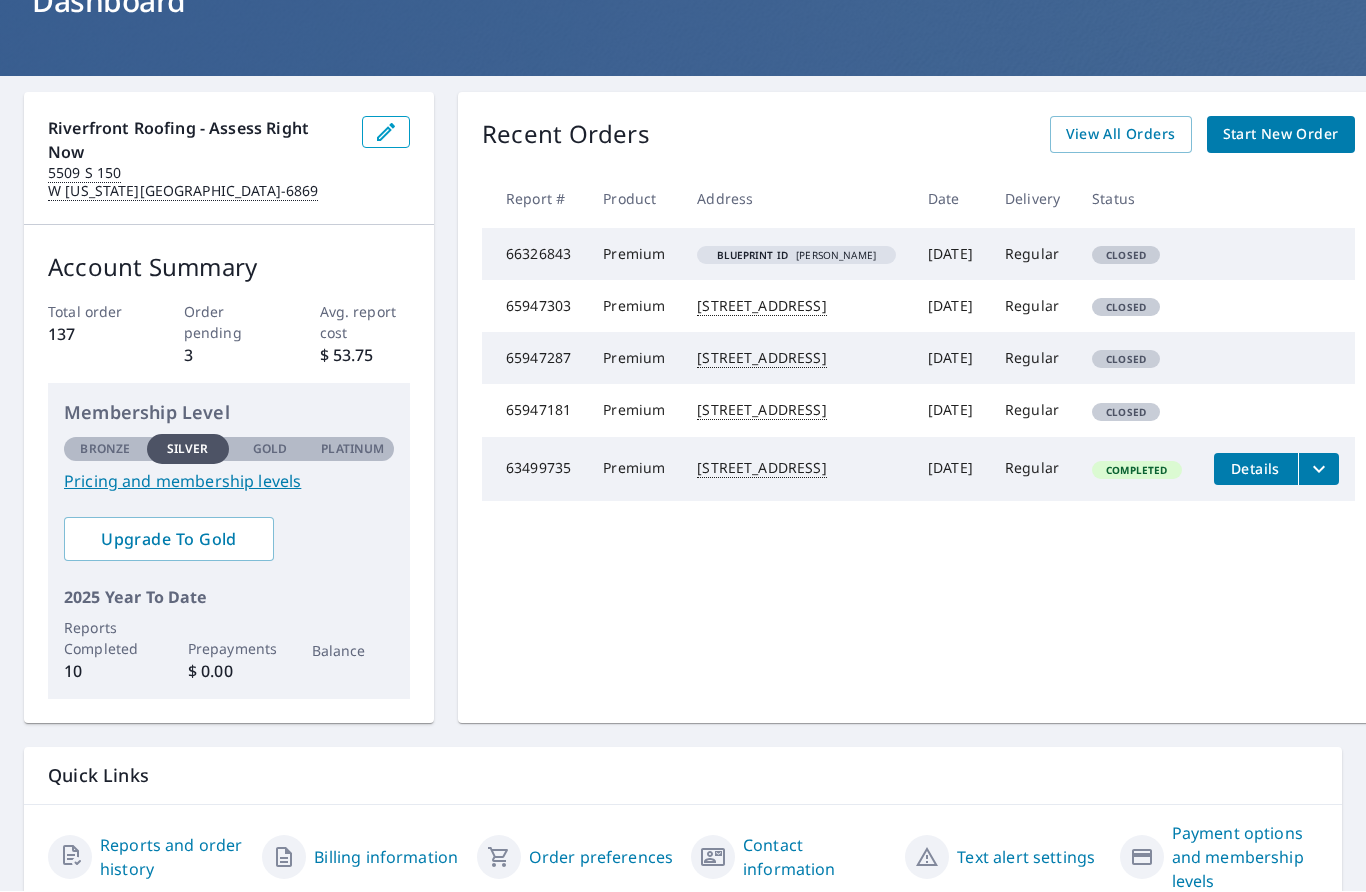 scroll, scrollTop: 0, scrollLeft: 0, axis: both 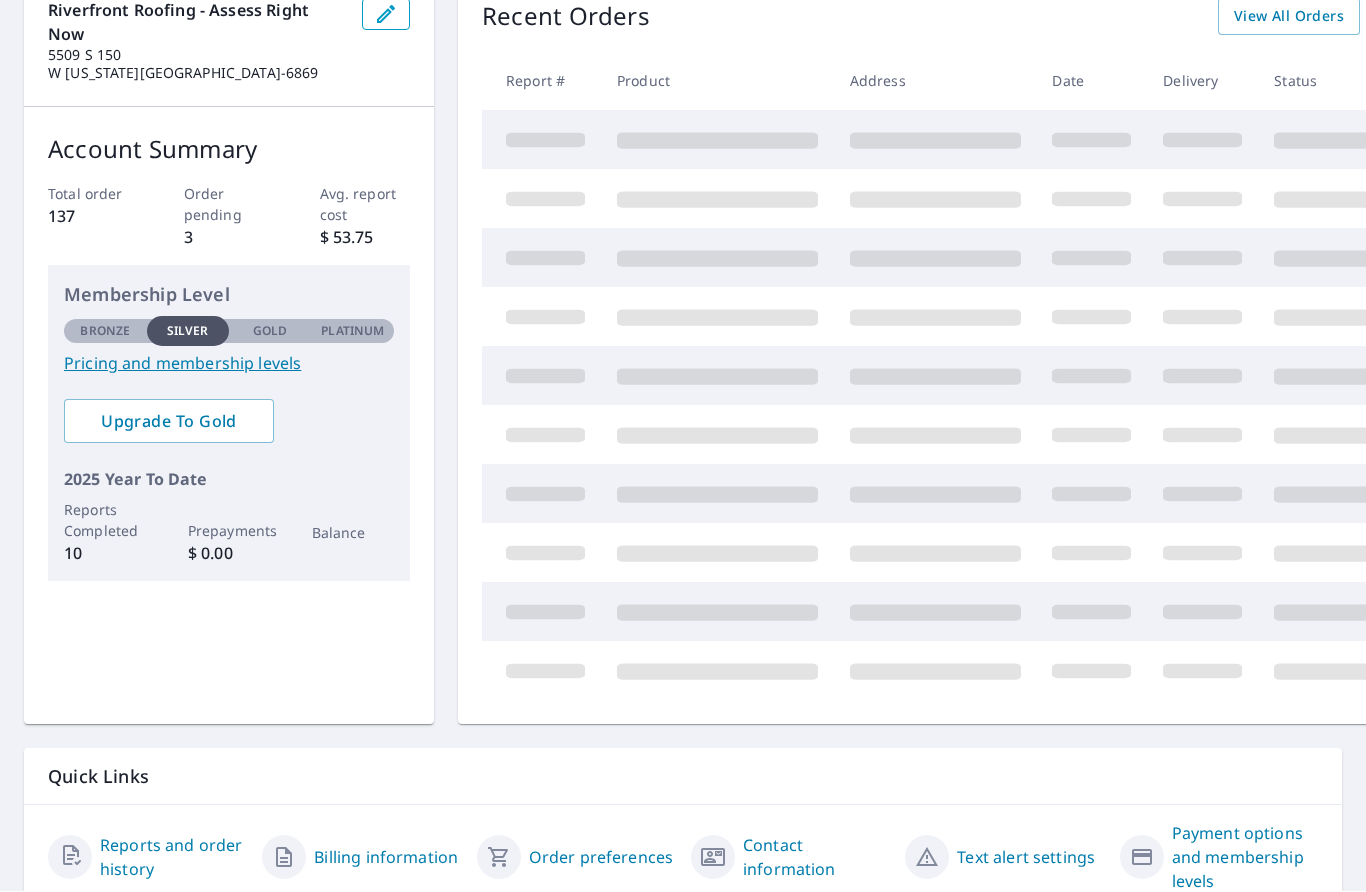 click on "Billing information" at bounding box center (386, 858) 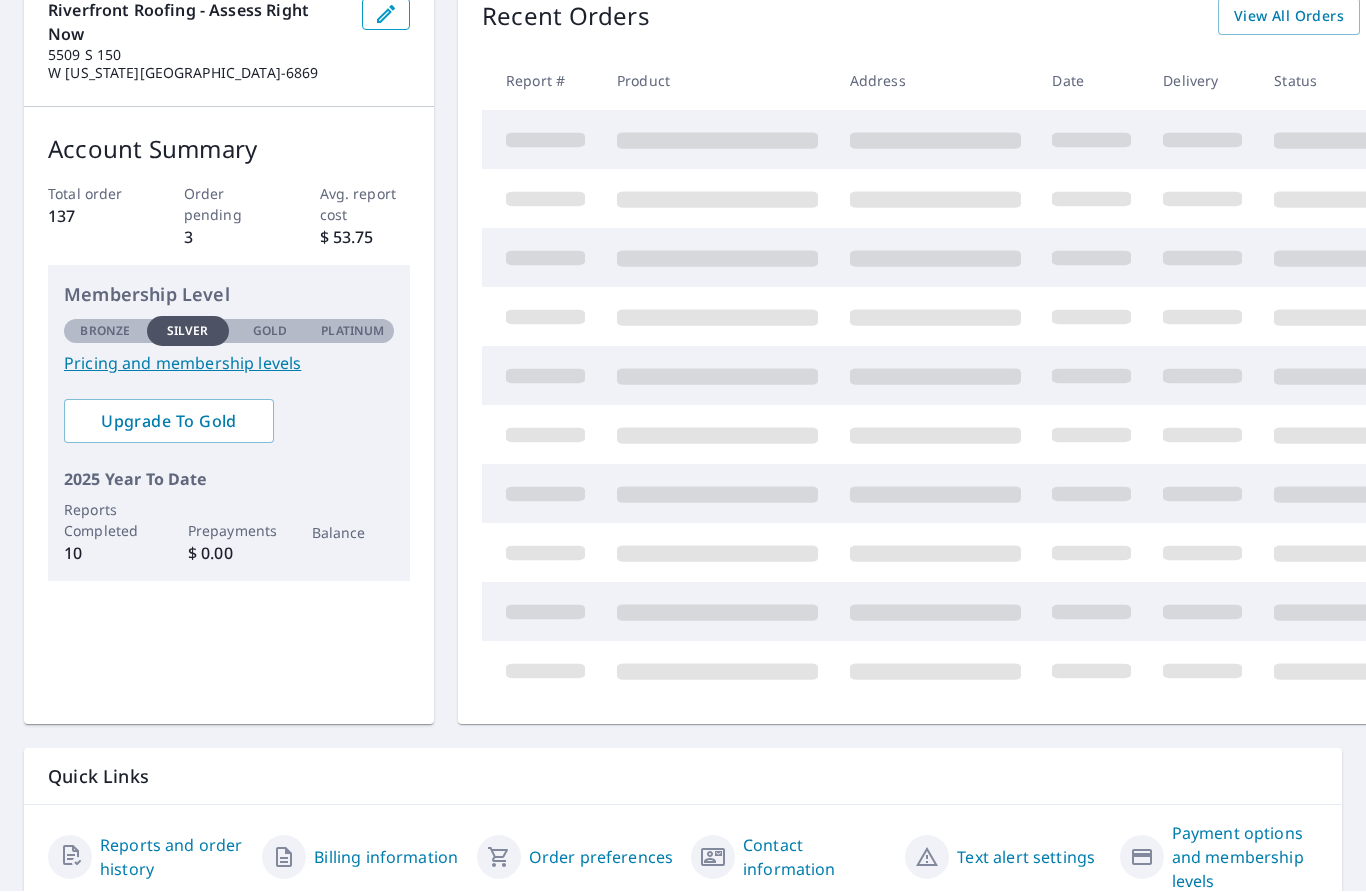 scroll, scrollTop: 0, scrollLeft: 0, axis: both 